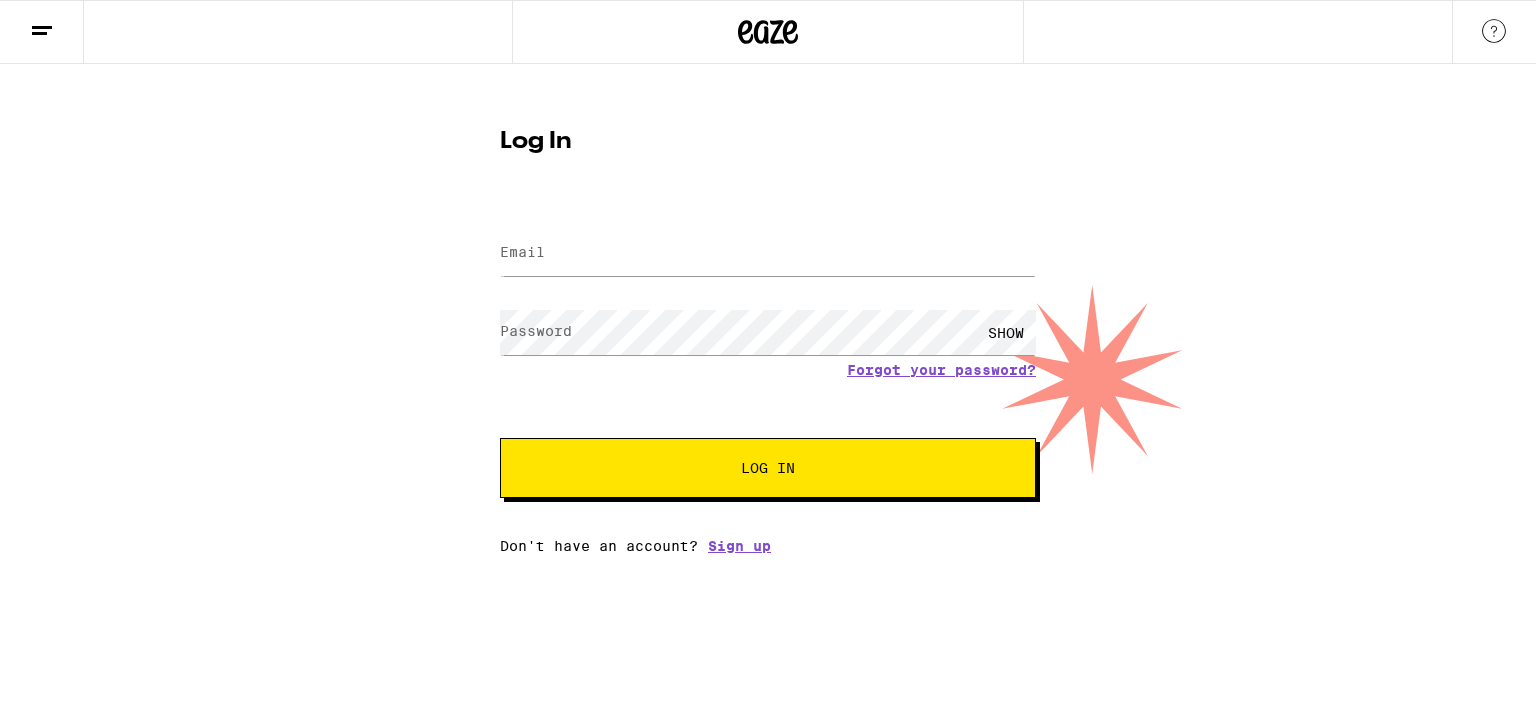 scroll, scrollTop: 0, scrollLeft: 0, axis: both 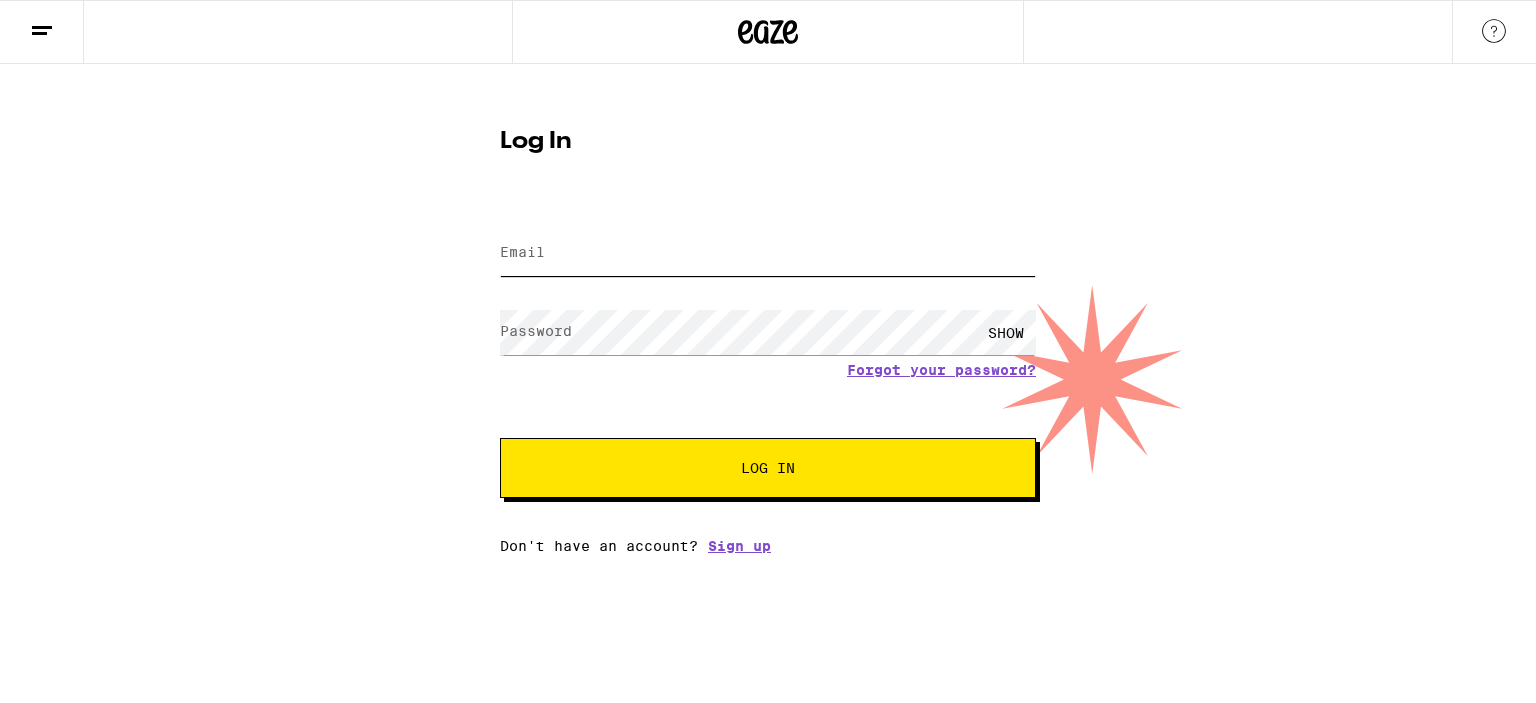 type on "[EMAIL]" 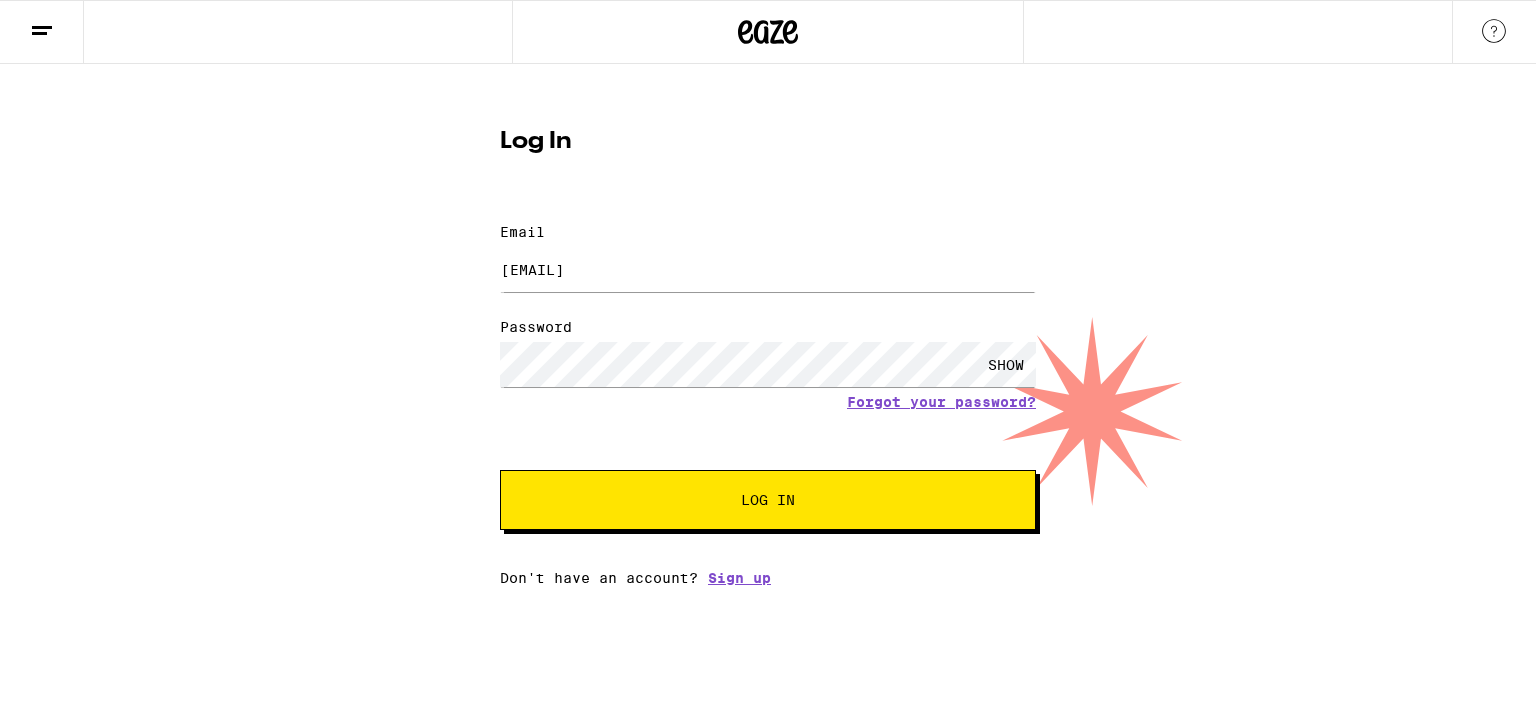 click on "SHOW" at bounding box center (1006, 364) 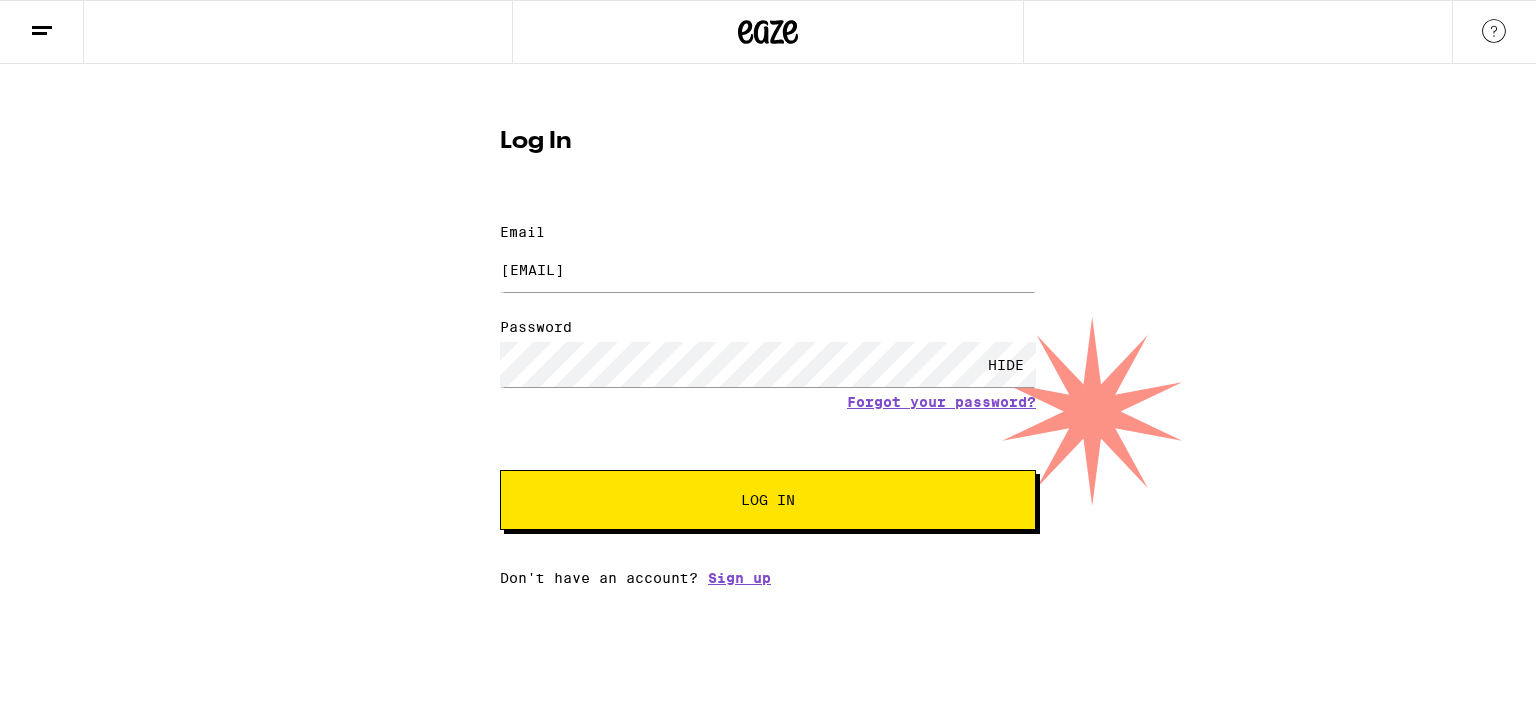 click on "HIDE" at bounding box center [1006, 364] 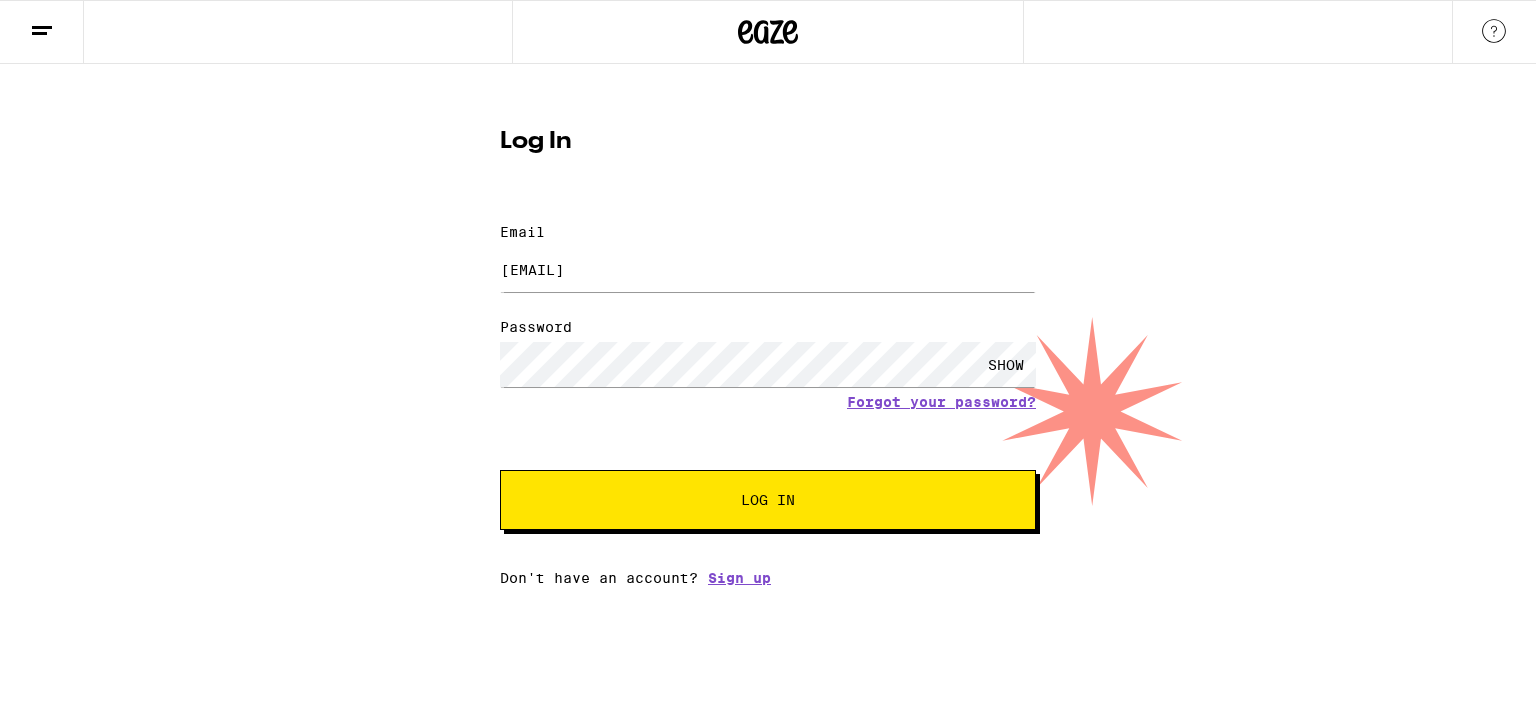 click on "Log In" at bounding box center [768, 500] 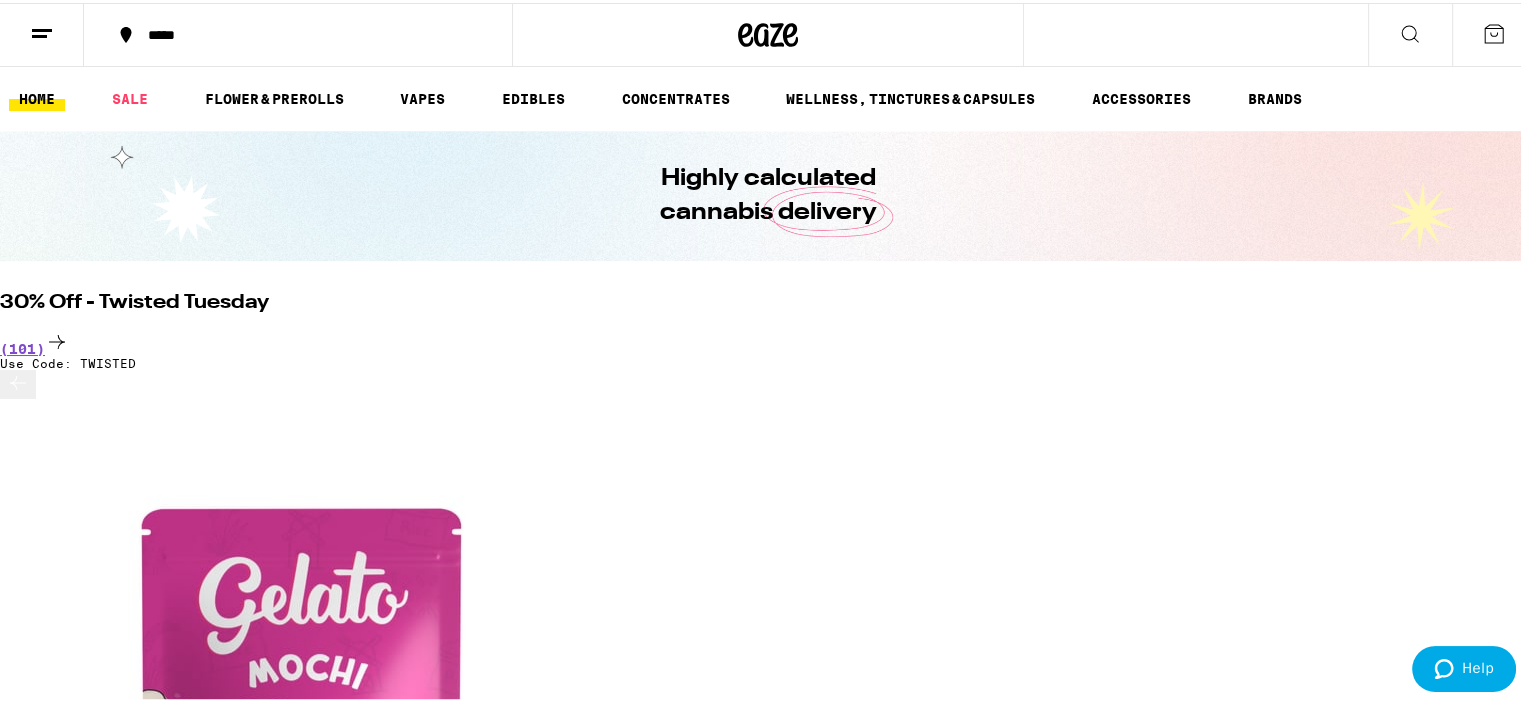 scroll, scrollTop: 0, scrollLeft: 0, axis: both 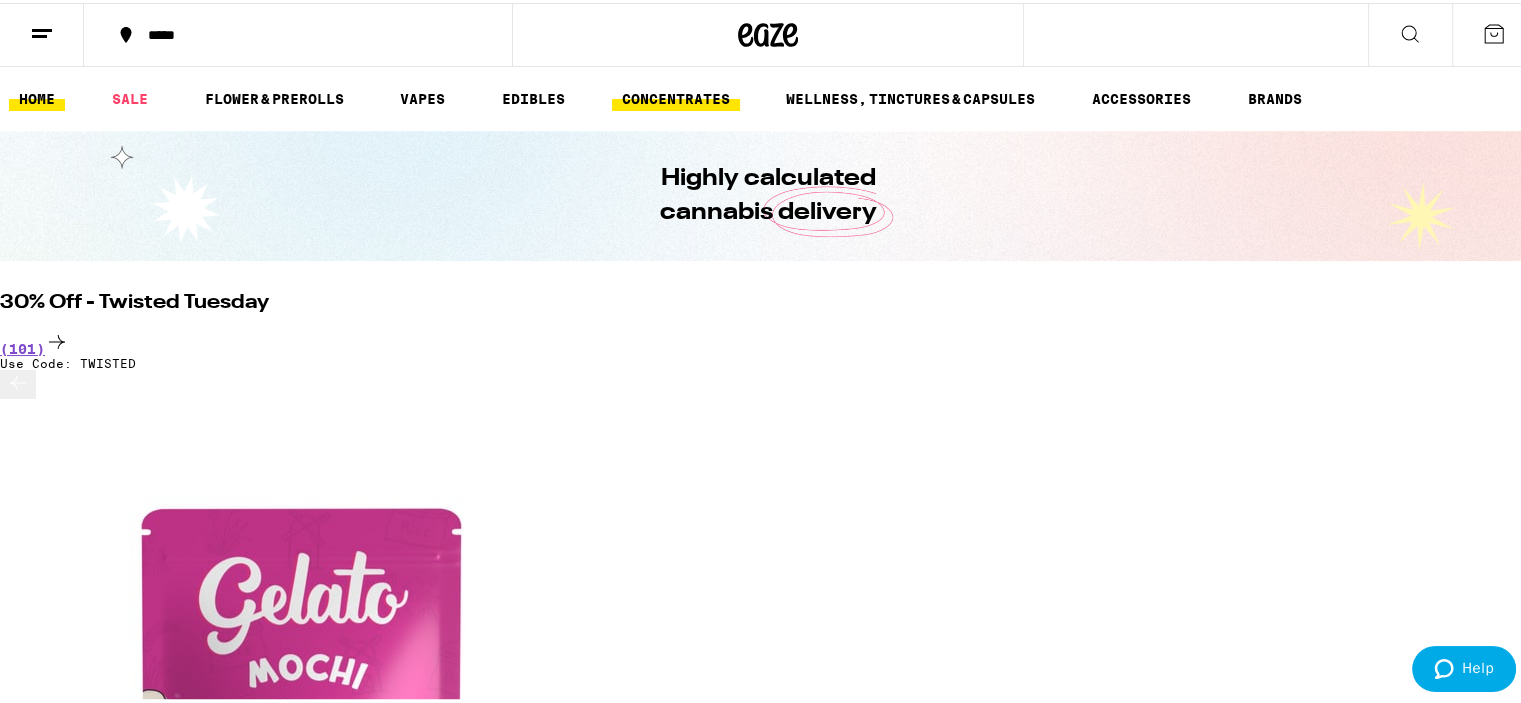 click on "CONCENTRATES" at bounding box center (676, 96) 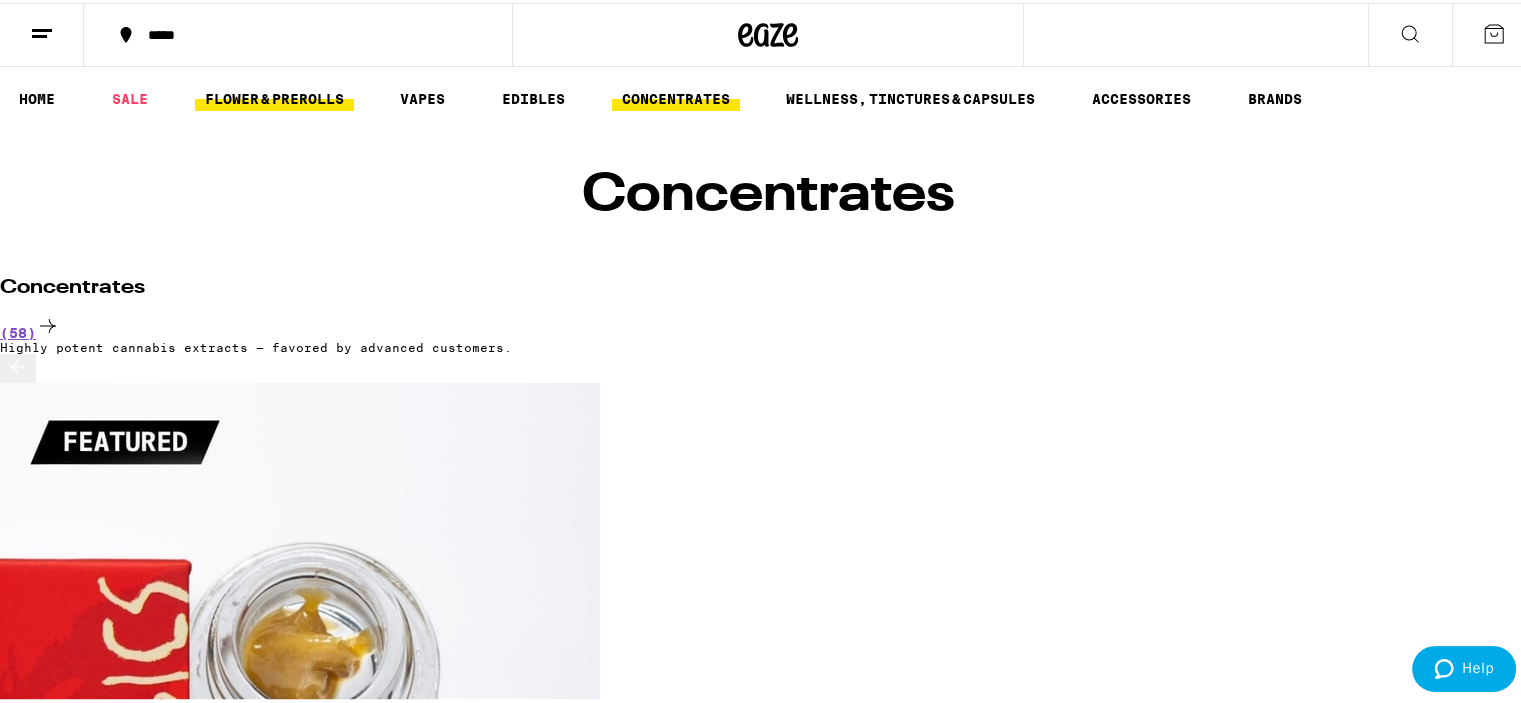 click on "FLOWER & PREROLLS" at bounding box center [274, 96] 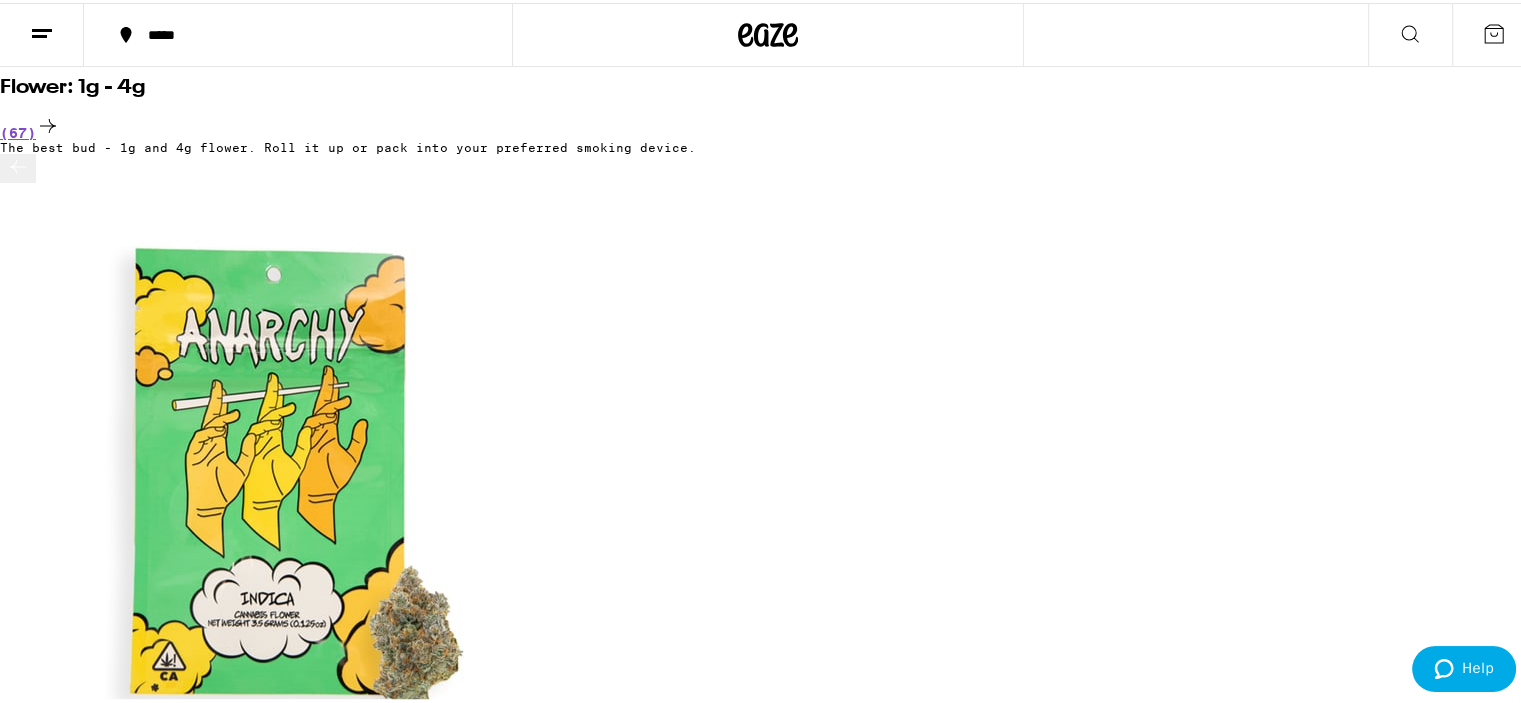 scroll, scrollTop: 240, scrollLeft: 0, axis: vertical 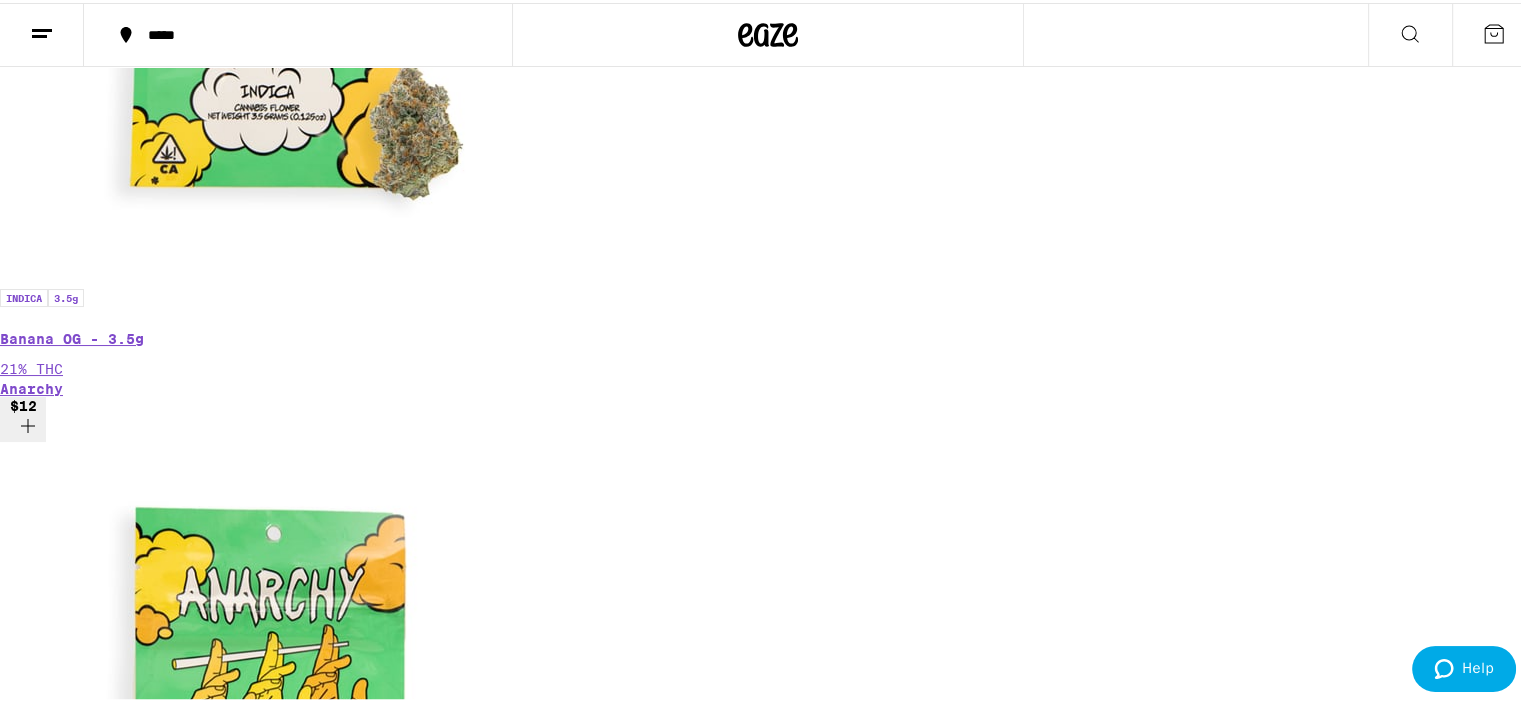 click 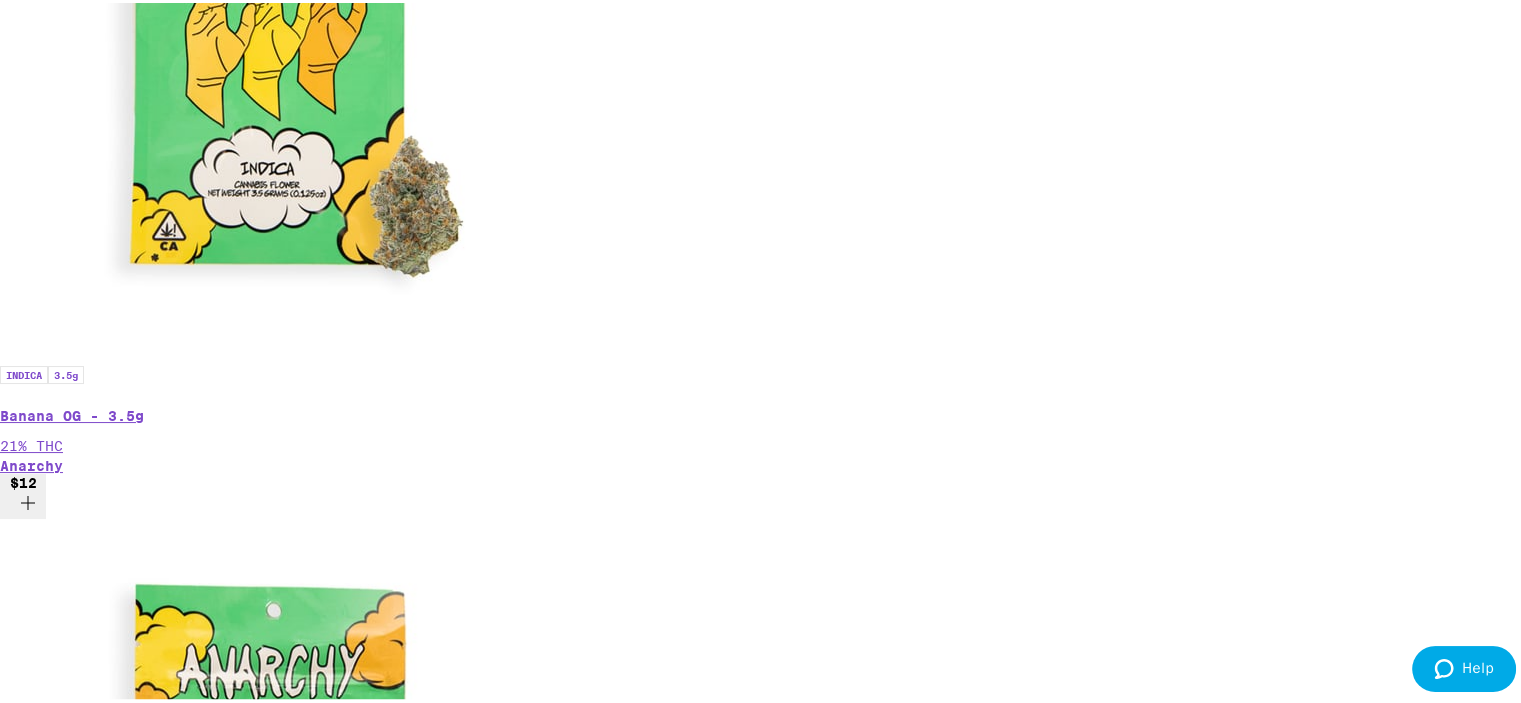 scroll, scrollTop: 771, scrollLeft: 0, axis: vertical 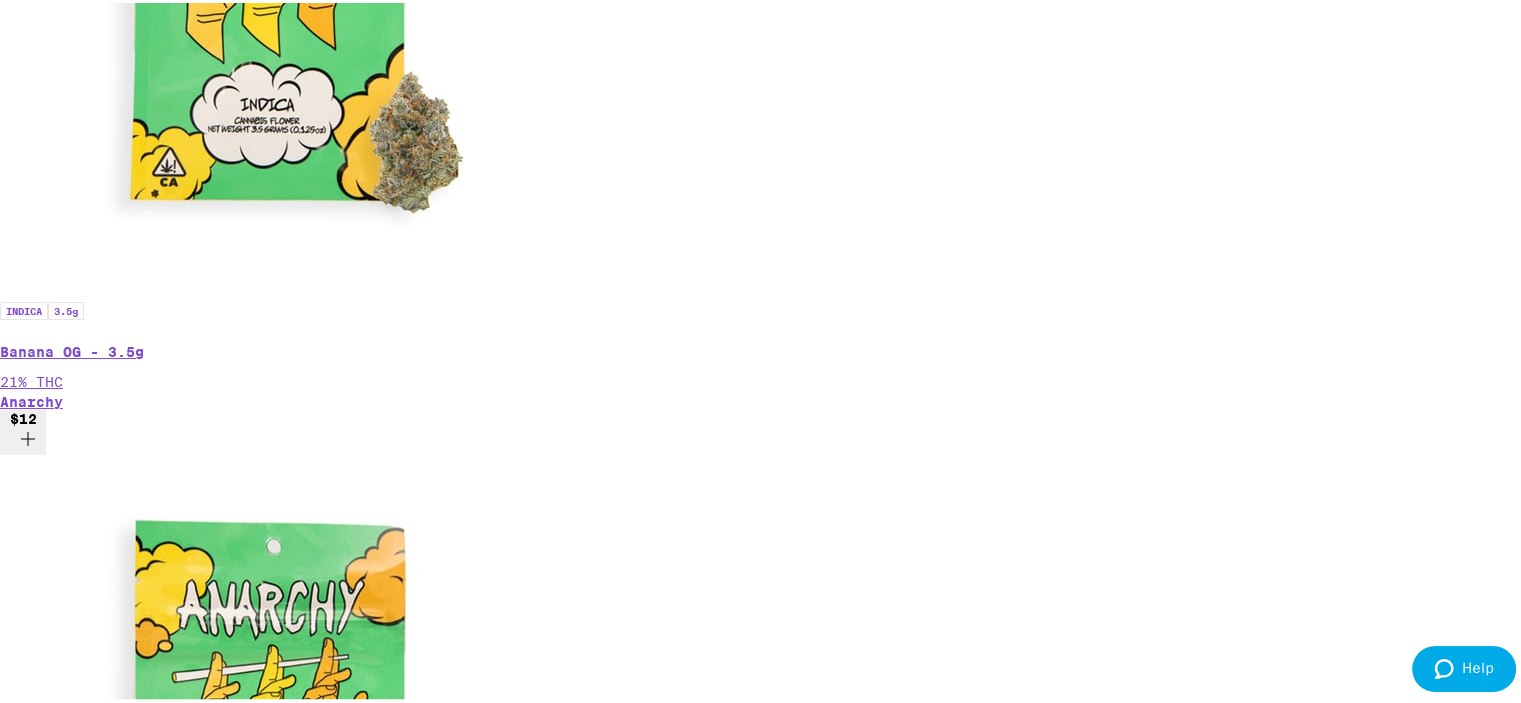 click 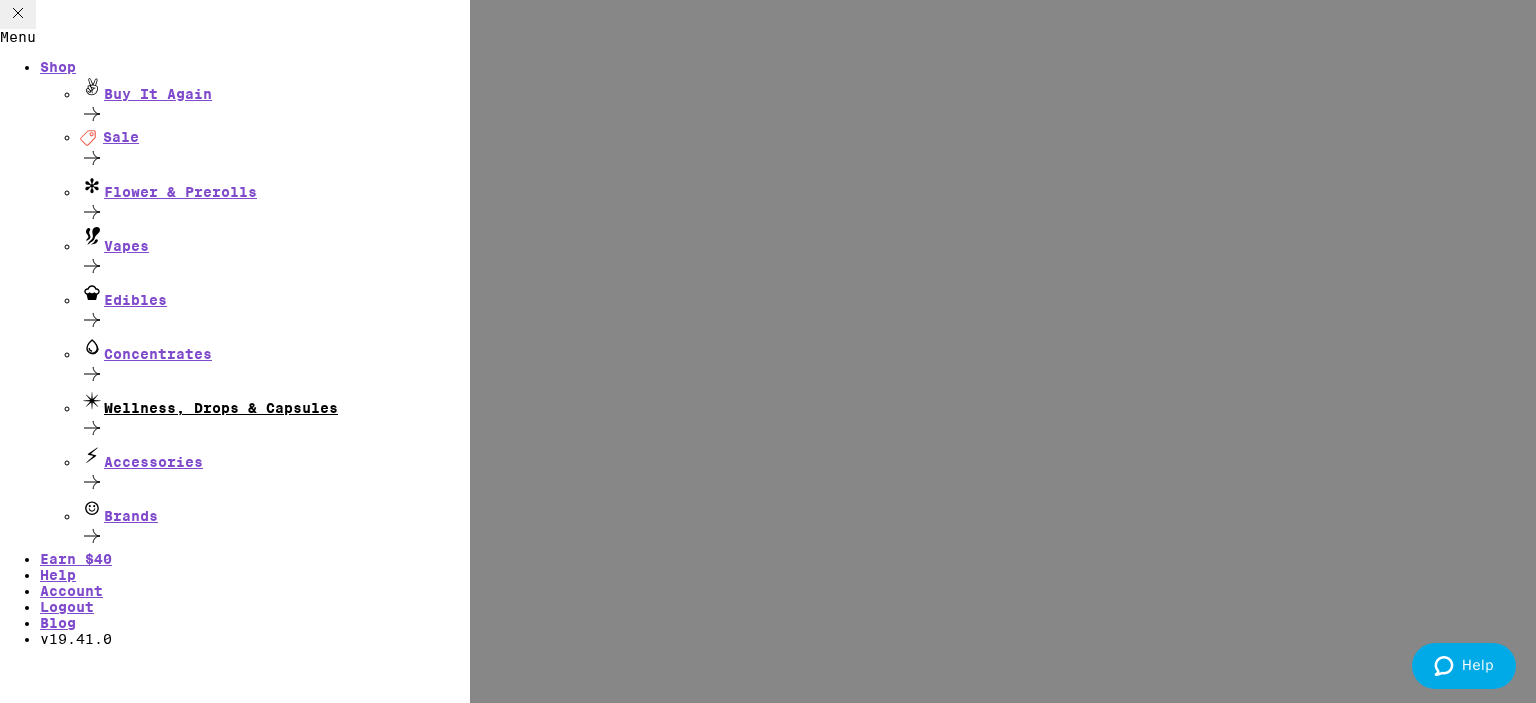 click on "Wellness, Drops & Capsules" at bounding box center (275, 402) 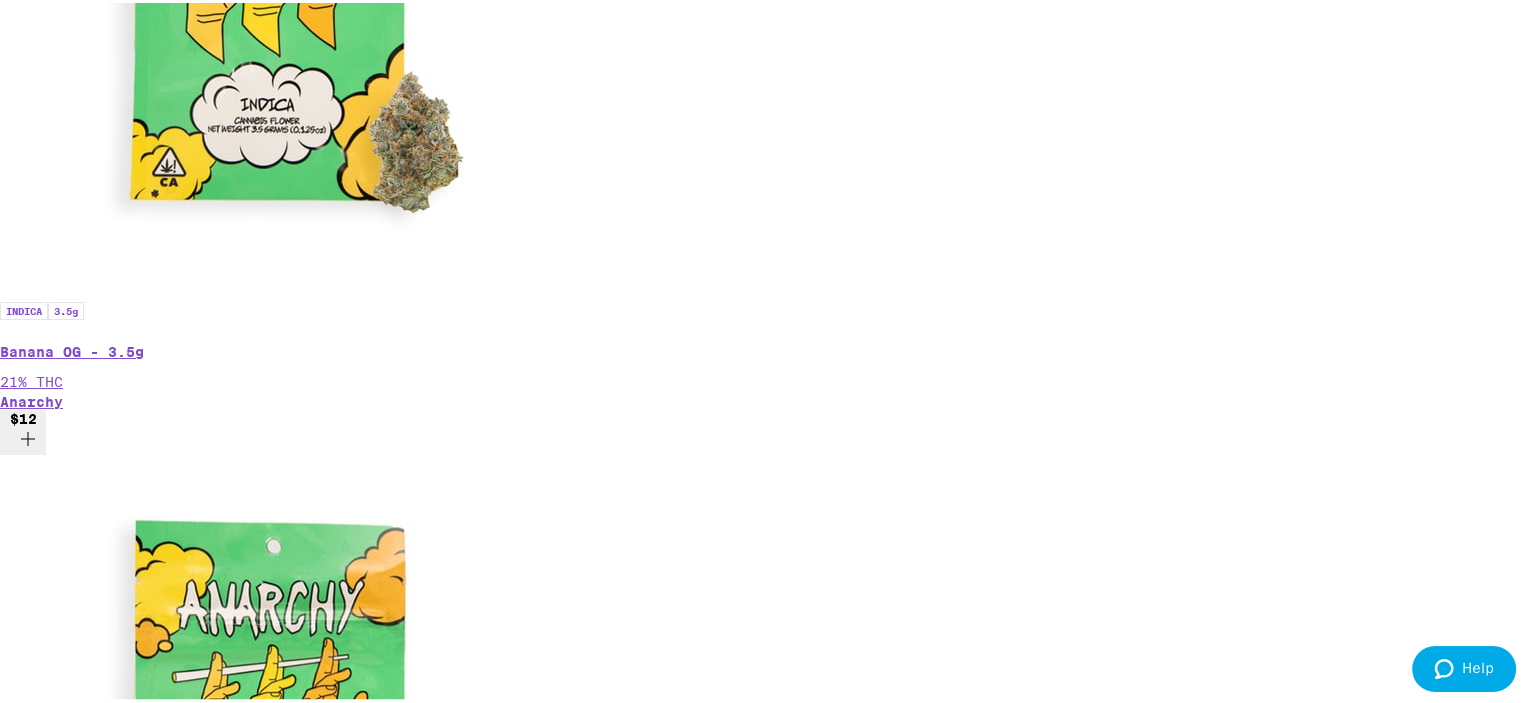 scroll, scrollTop: 0, scrollLeft: 0, axis: both 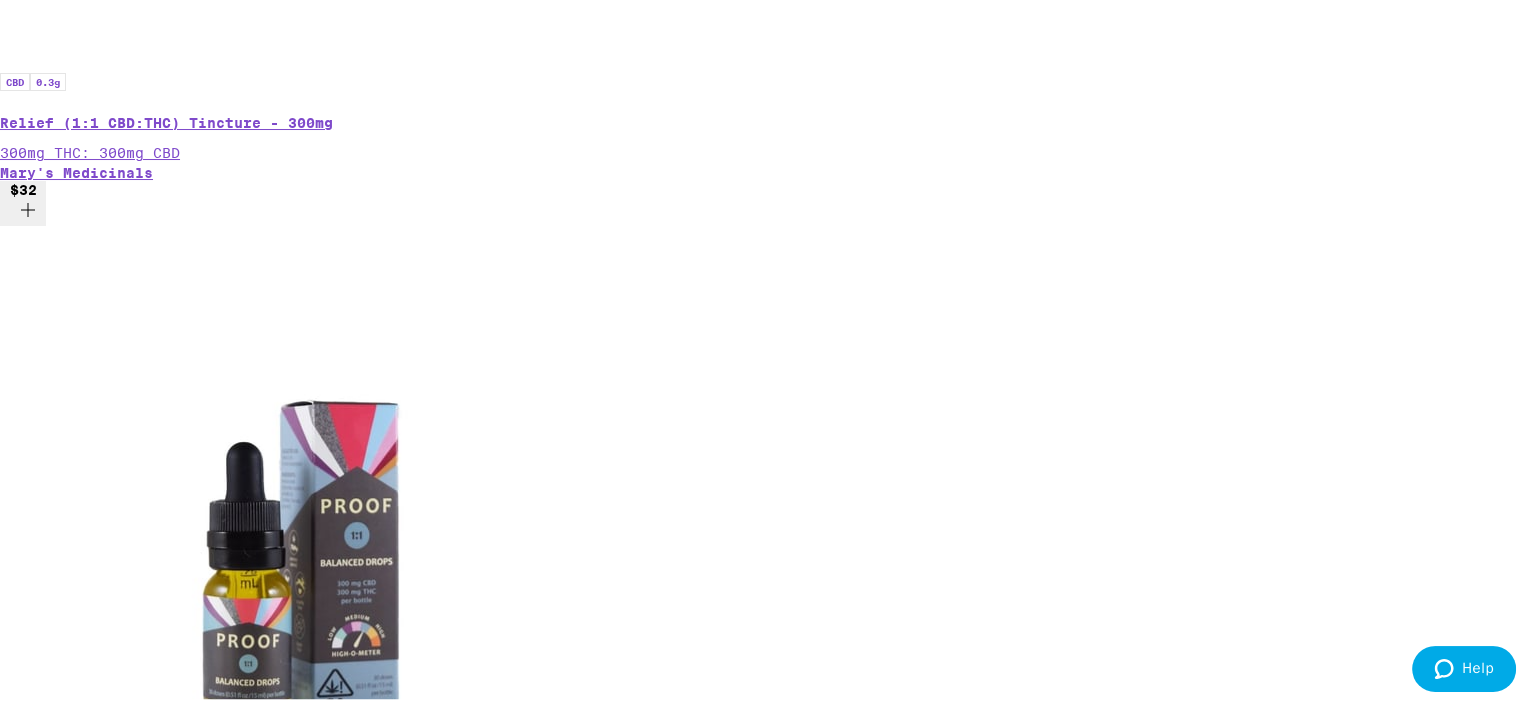 click 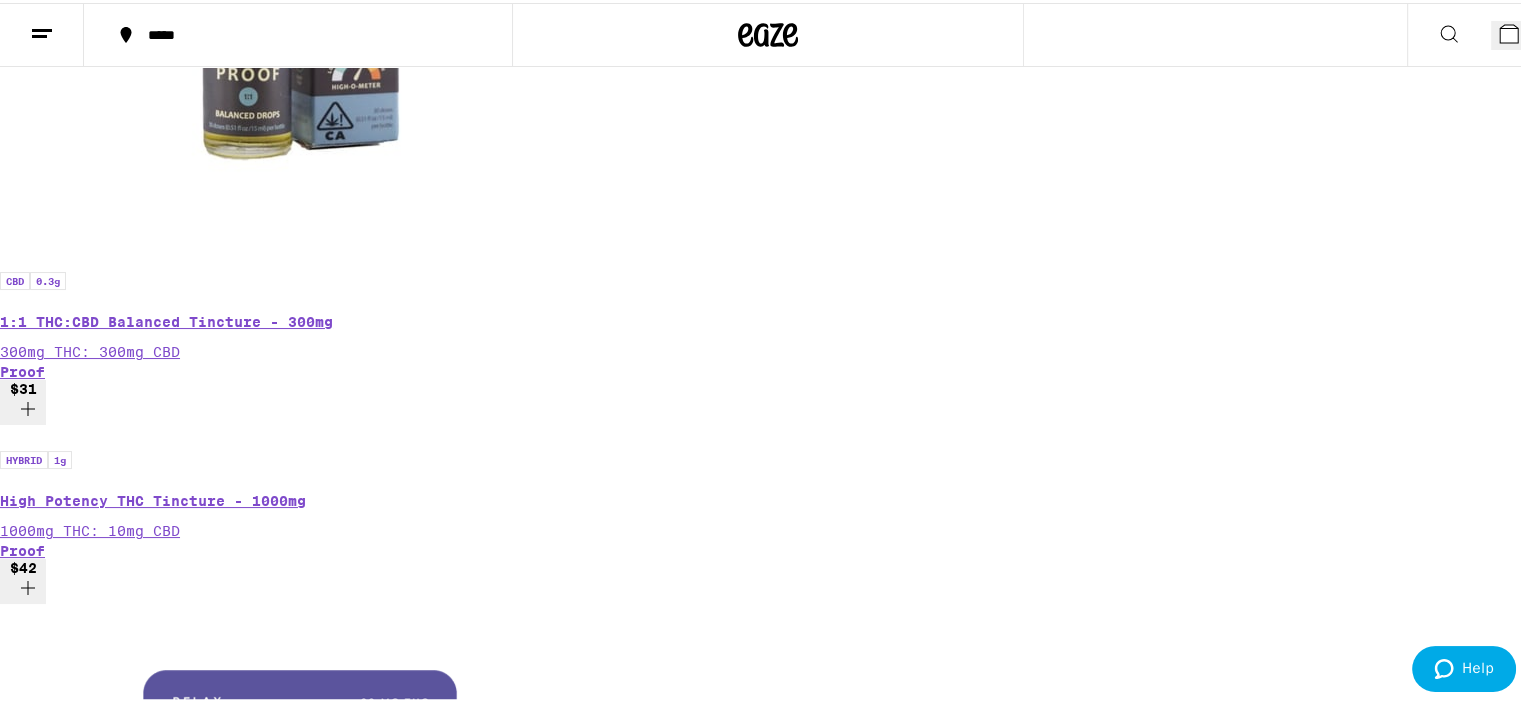 scroll, scrollTop: 2157, scrollLeft: 0, axis: vertical 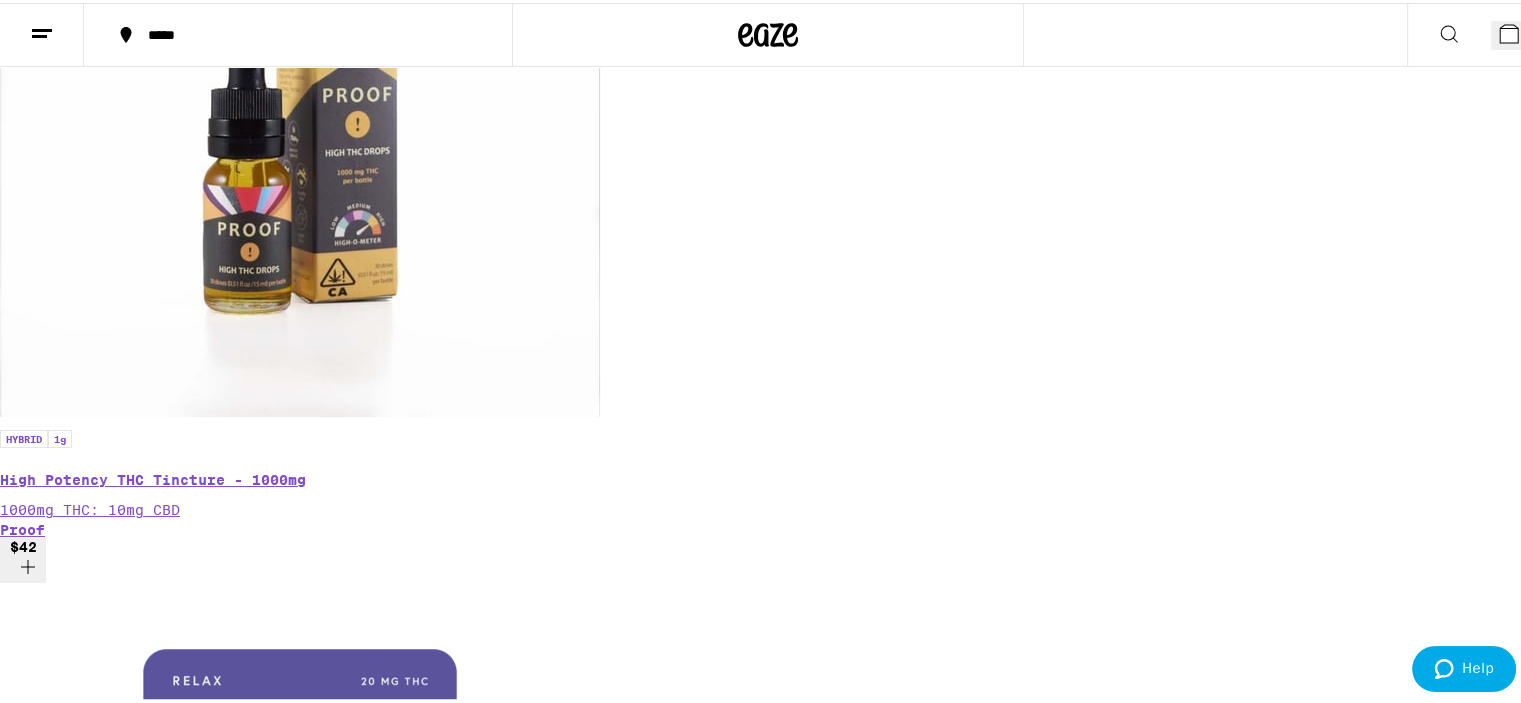 click 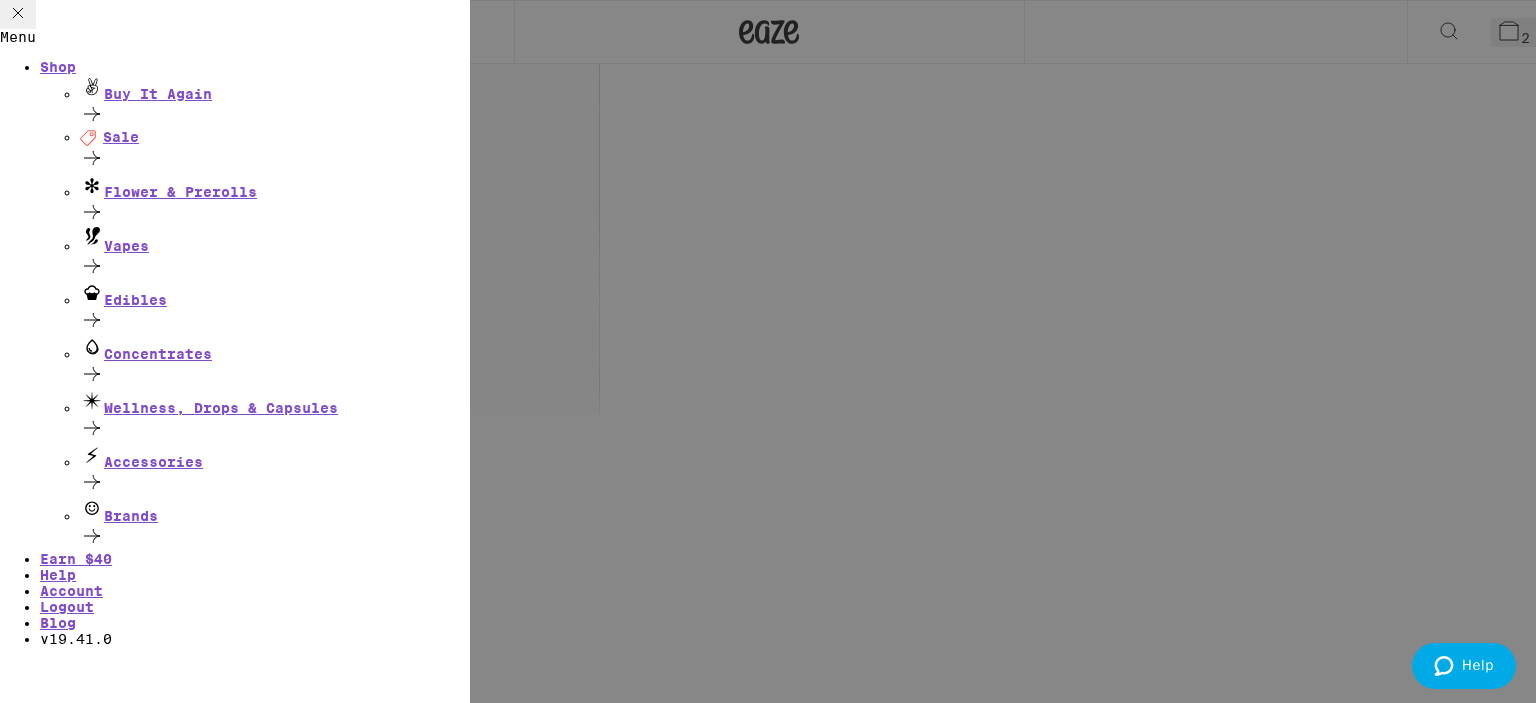 click 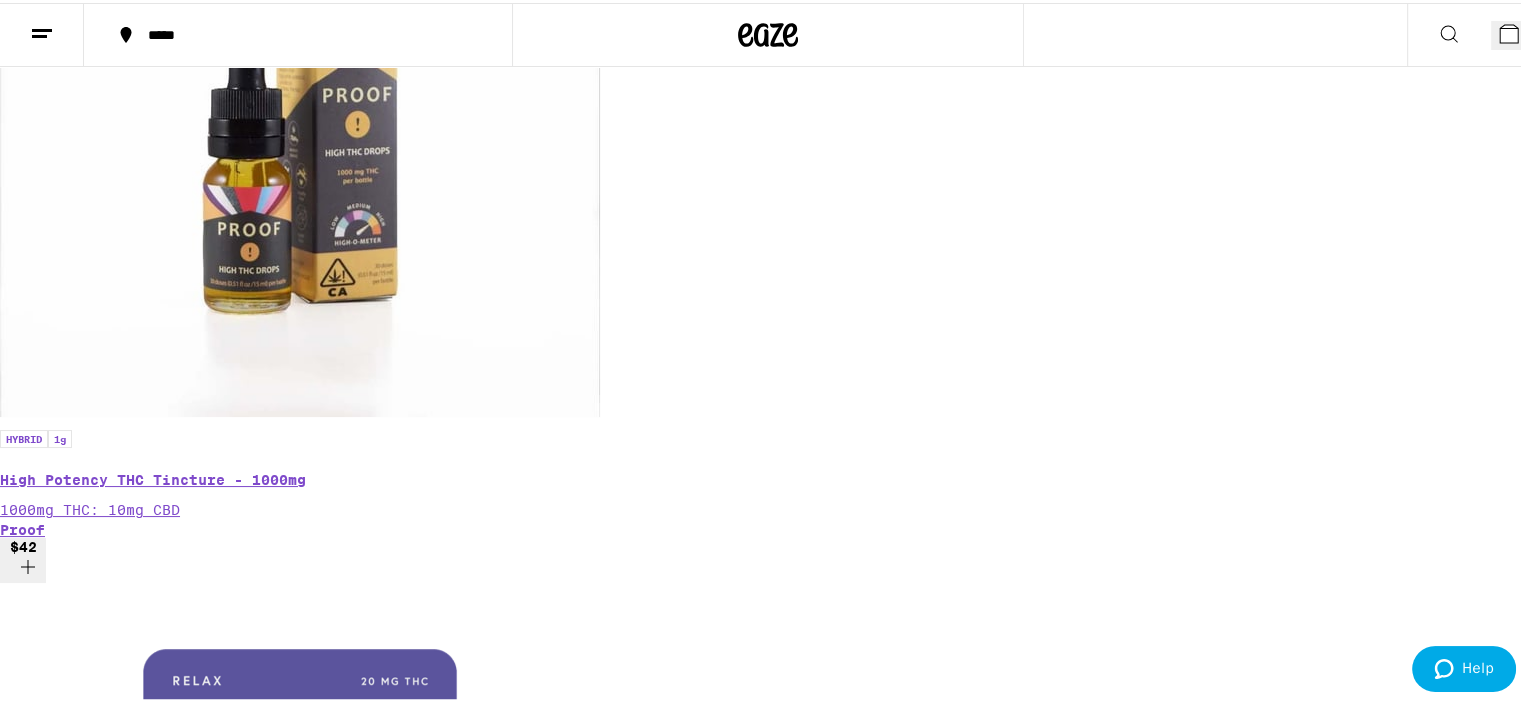 click 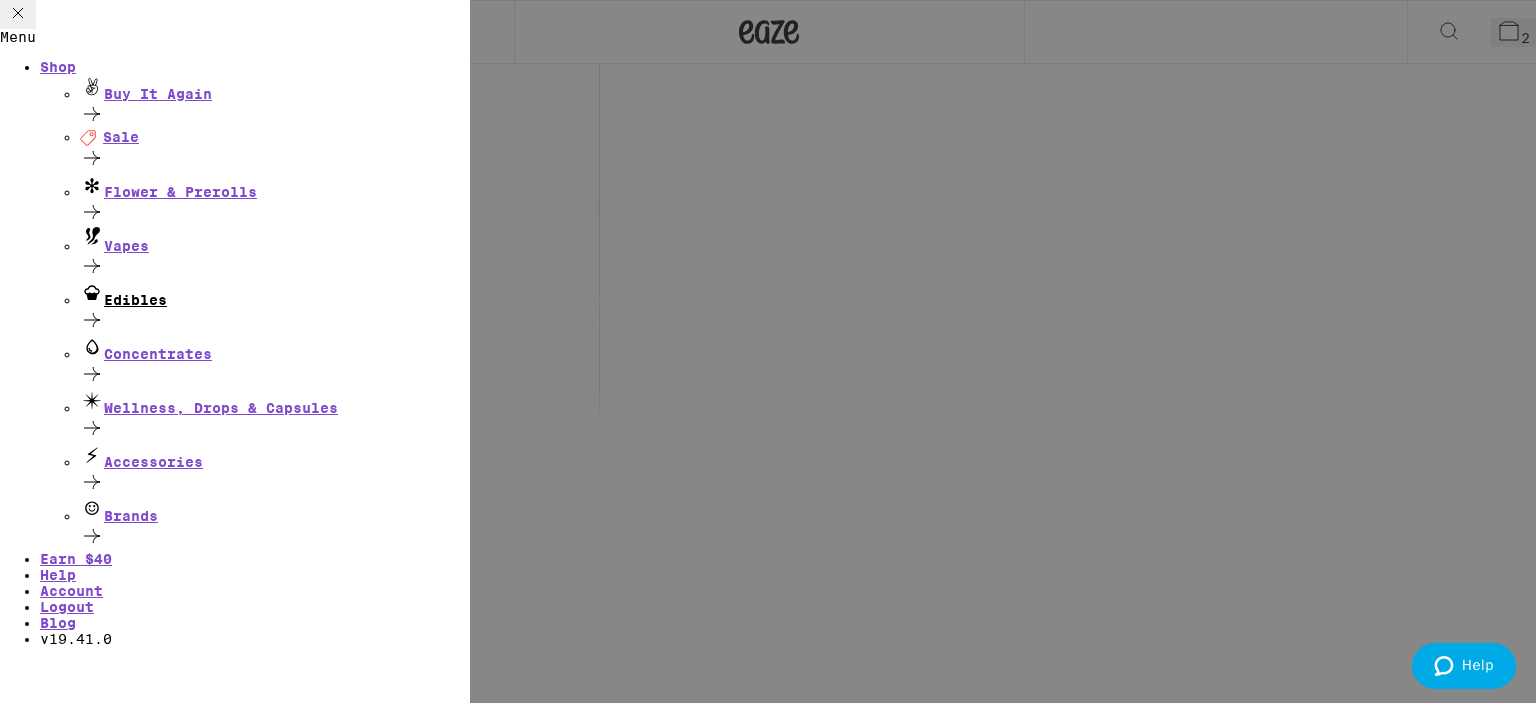 click on "Edibles" at bounding box center [275, 294] 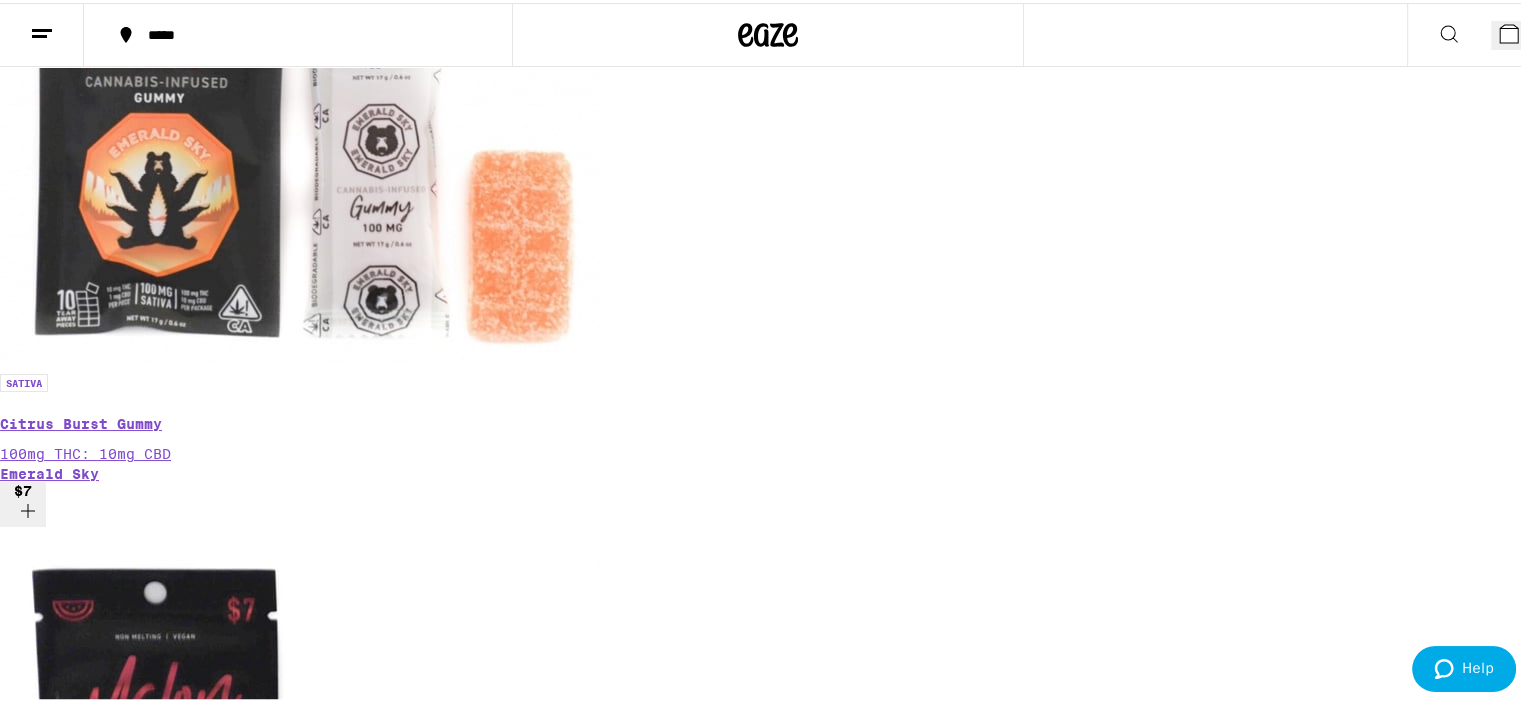 scroll, scrollTop: 0, scrollLeft: 0, axis: both 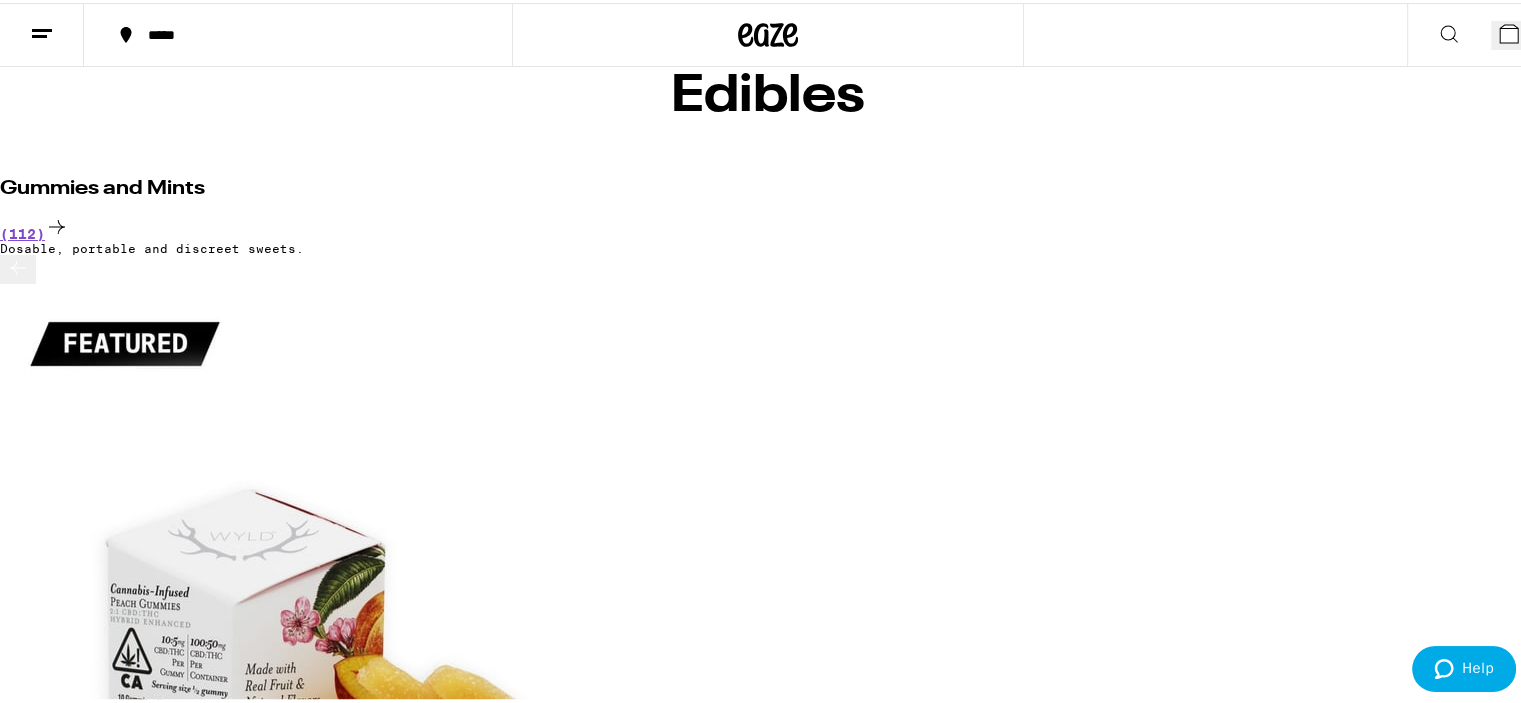 click 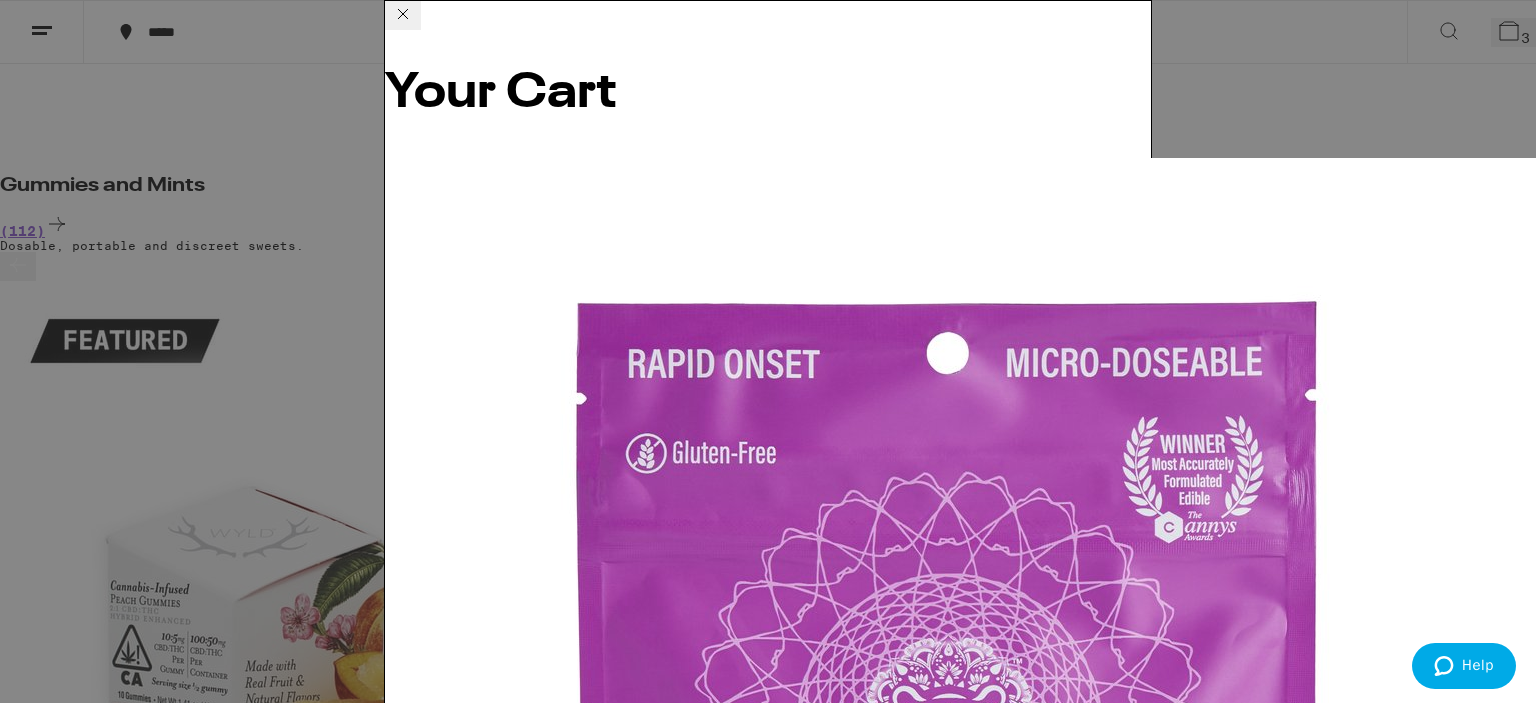 click on "Apply Promo" at bounding box center (440, 9204) 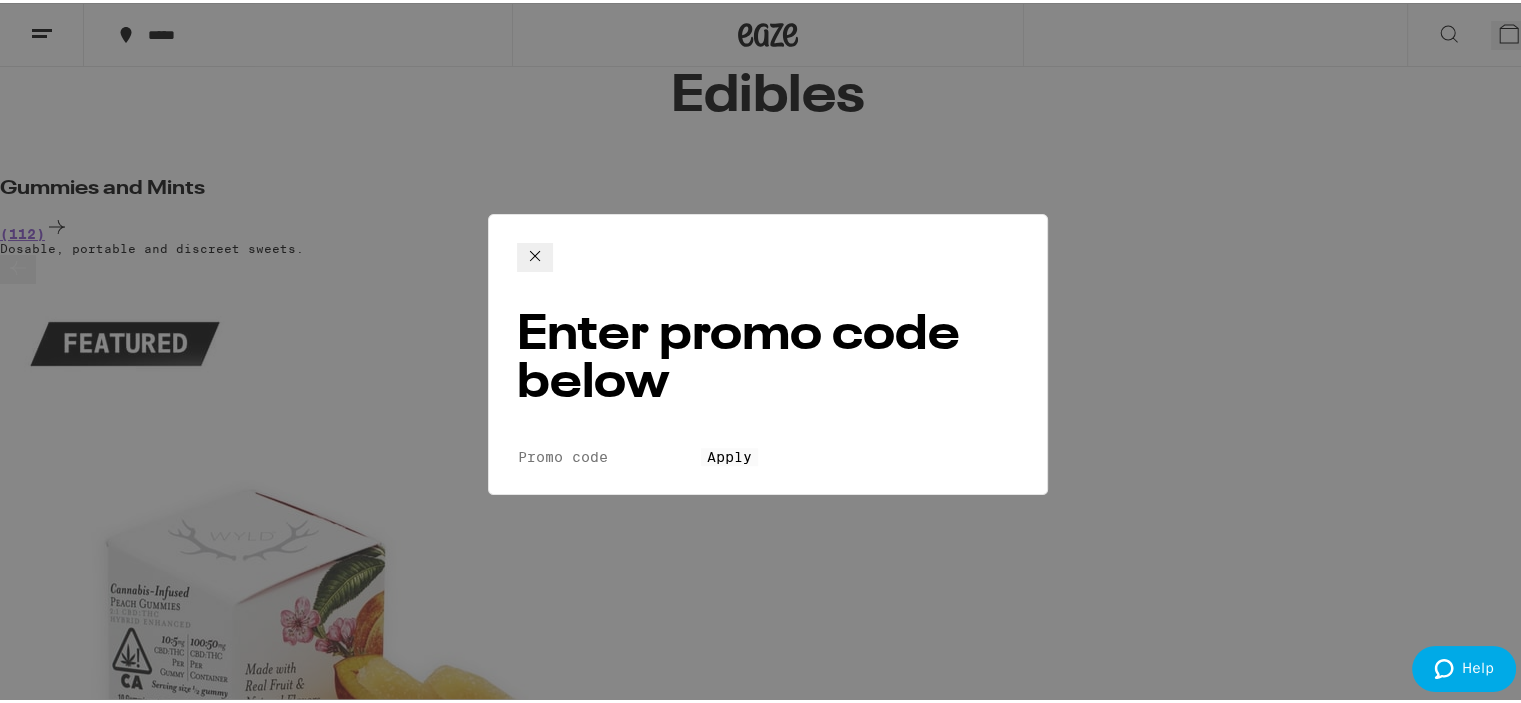 click on "Promo Code" at bounding box center (609, 454) 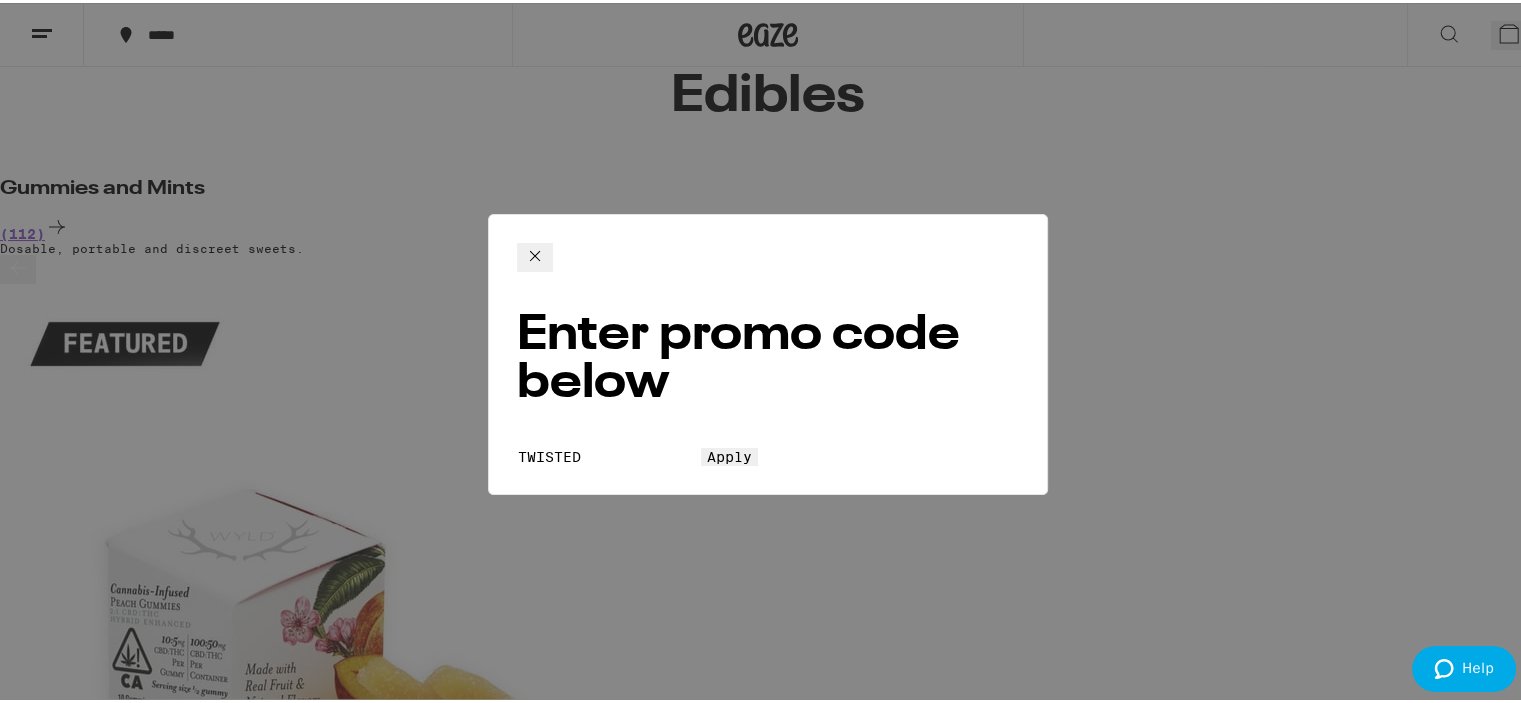 type on "TWISTED" 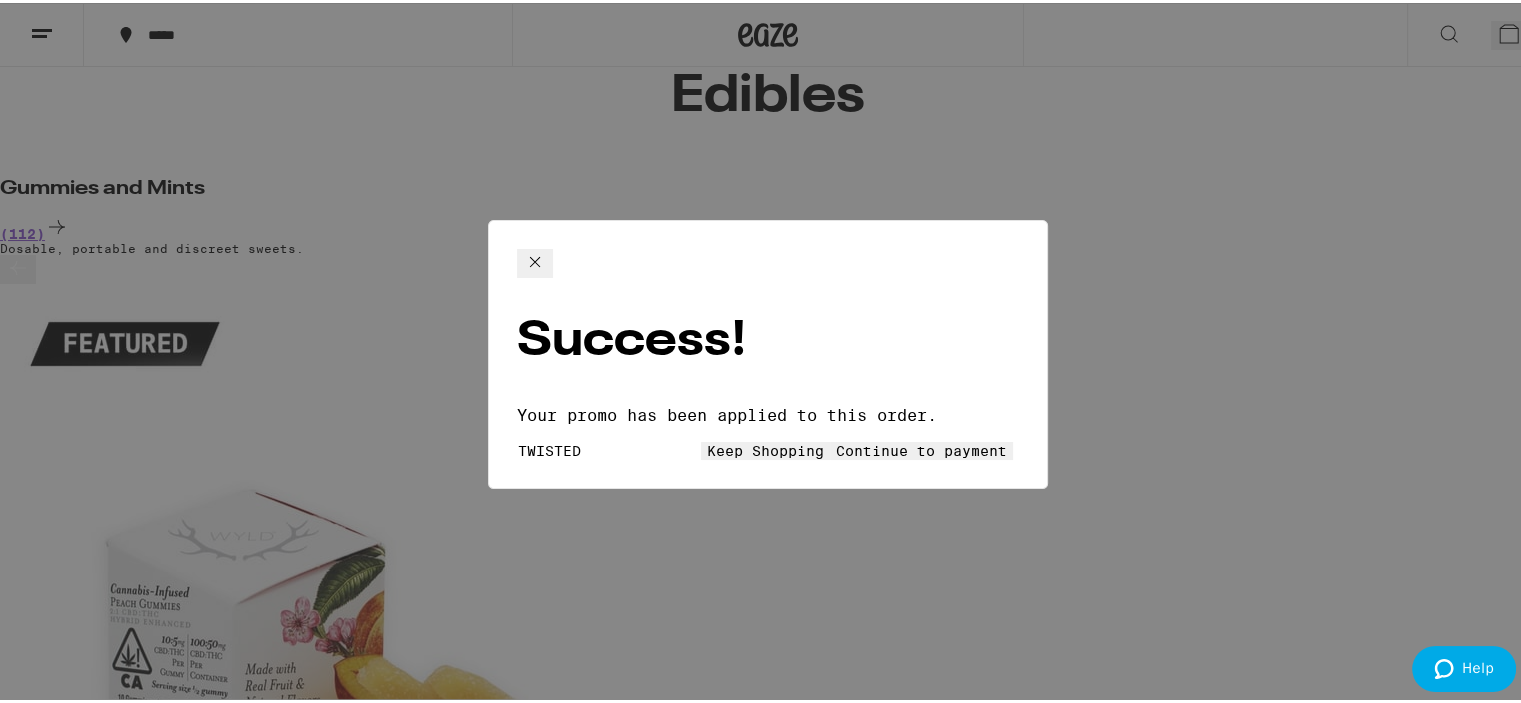 click on "Continue to payment" at bounding box center [921, 448] 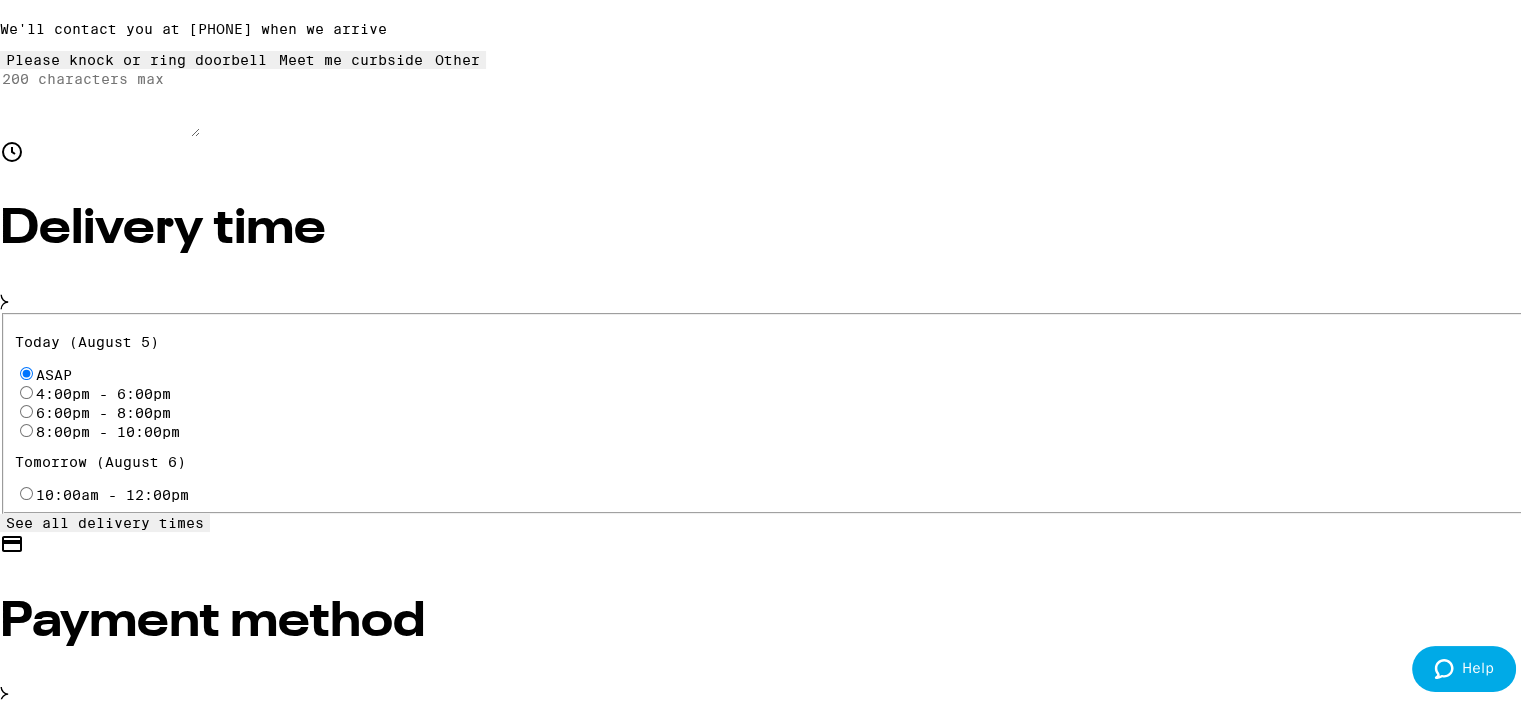 scroll, scrollTop: 575, scrollLeft: 0, axis: vertical 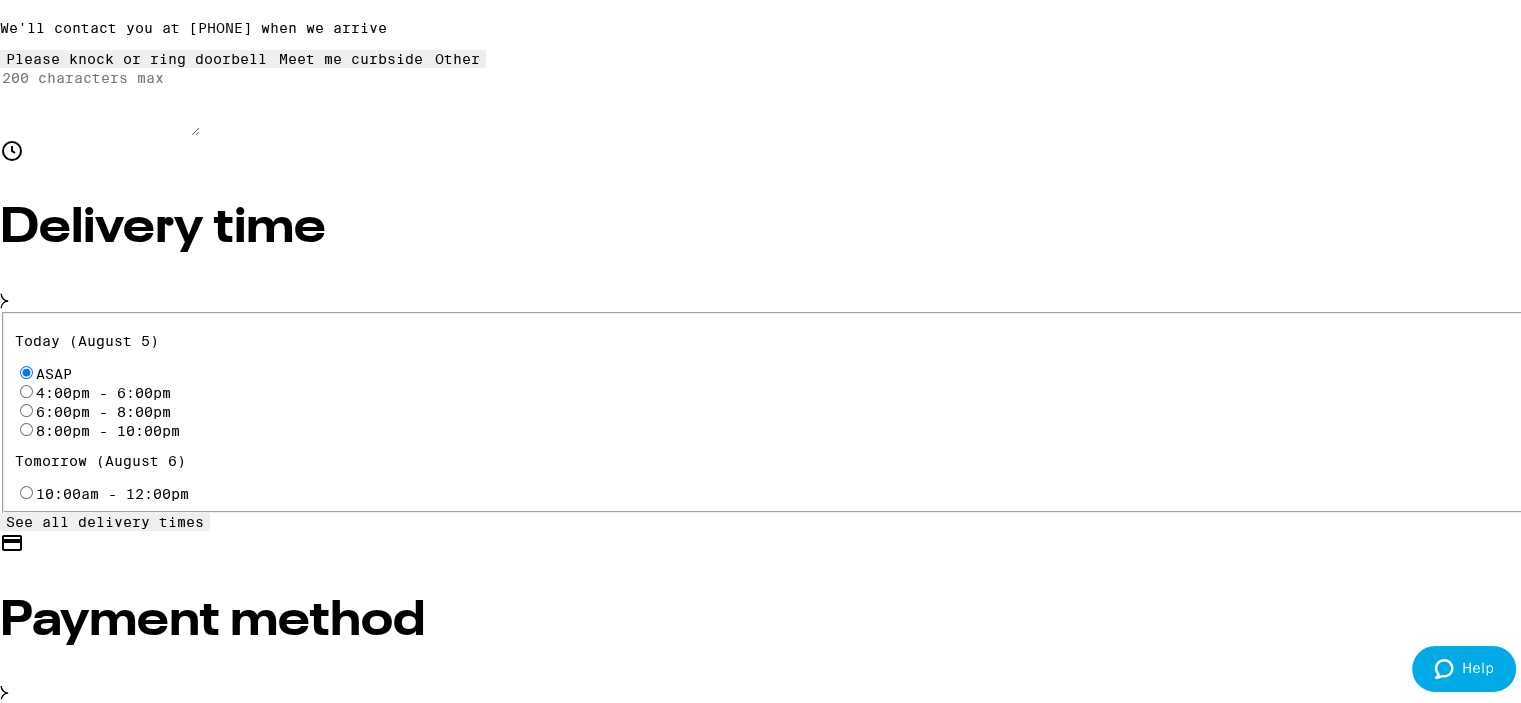 click on "Cash (in person)" at bounding box center [26, 779] 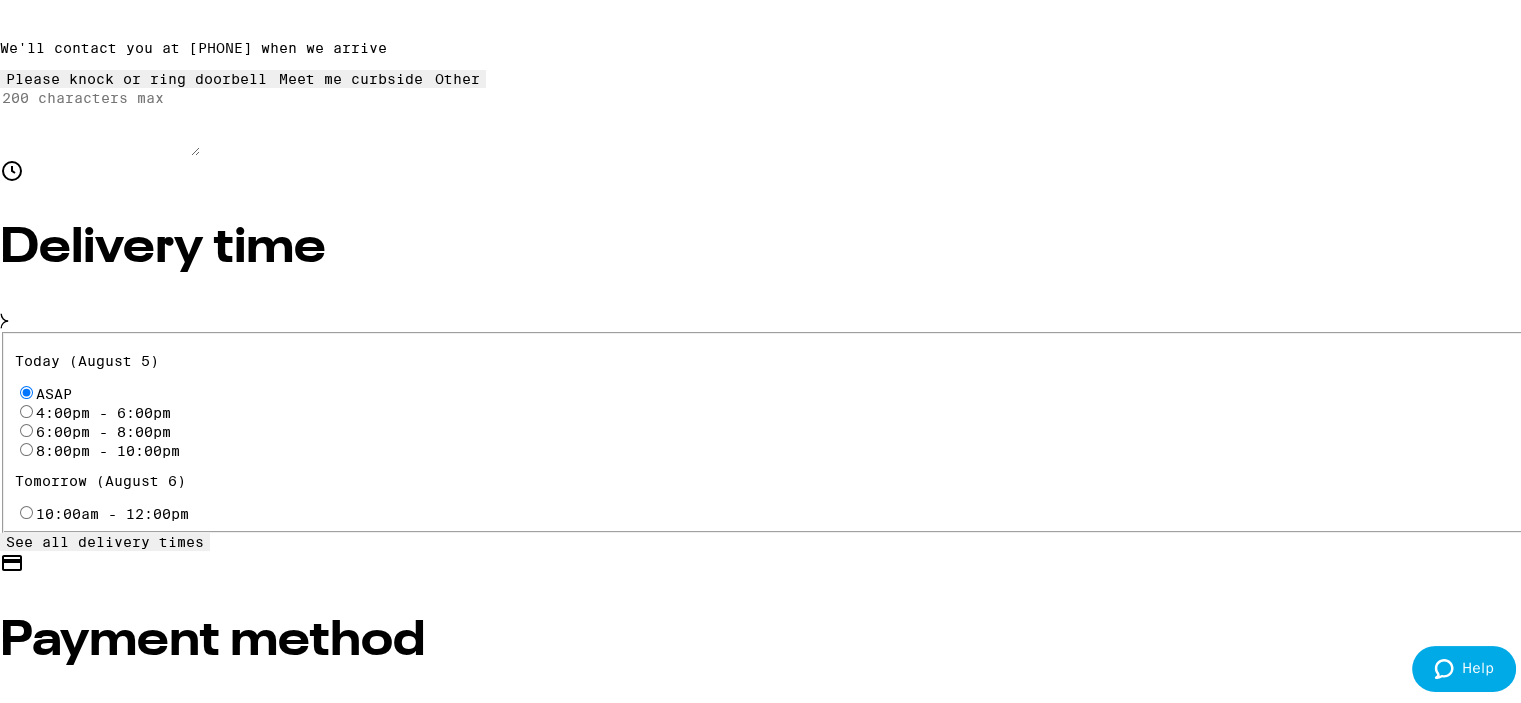 scroll, scrollTop: 542, scrollLeft: 0, axis: vertical 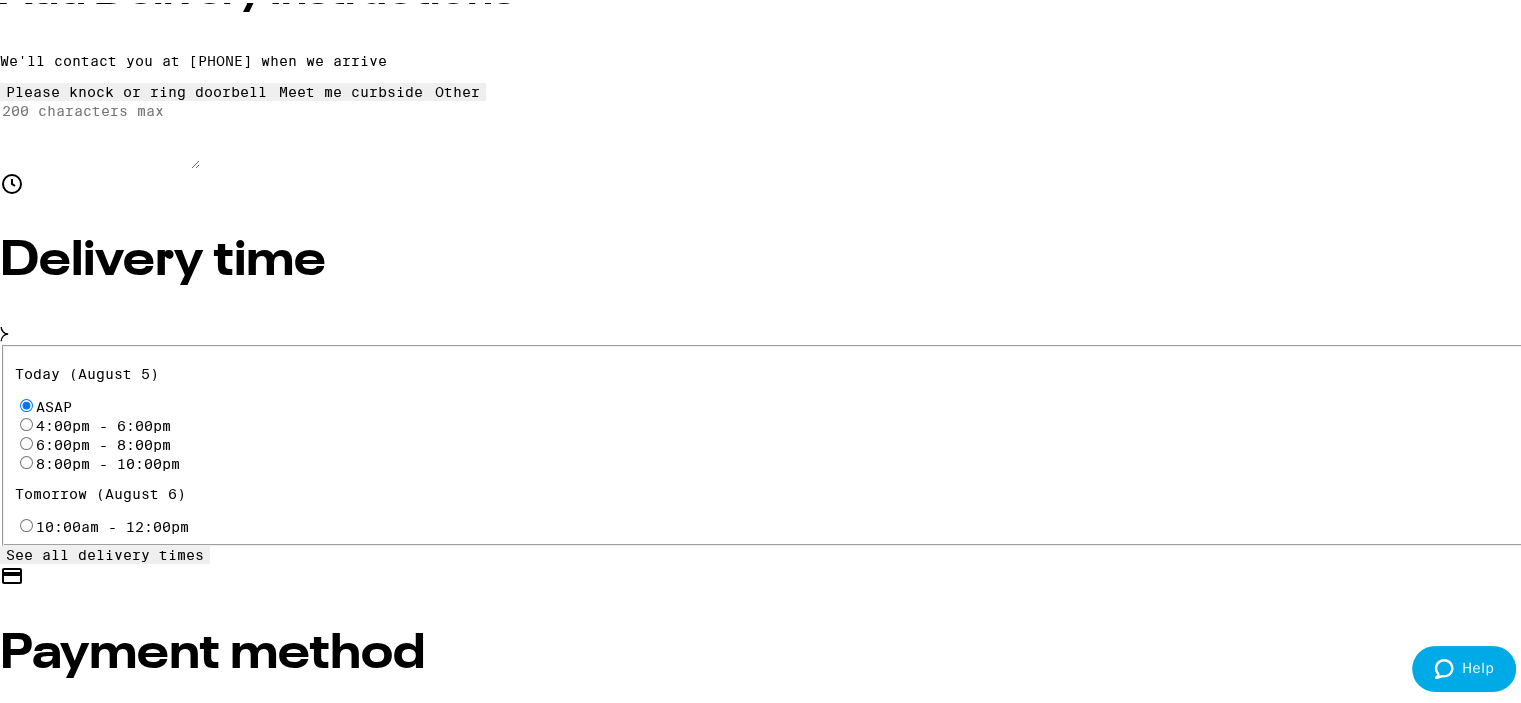 click on "See all delivery times" at bounding box center [105, 552] 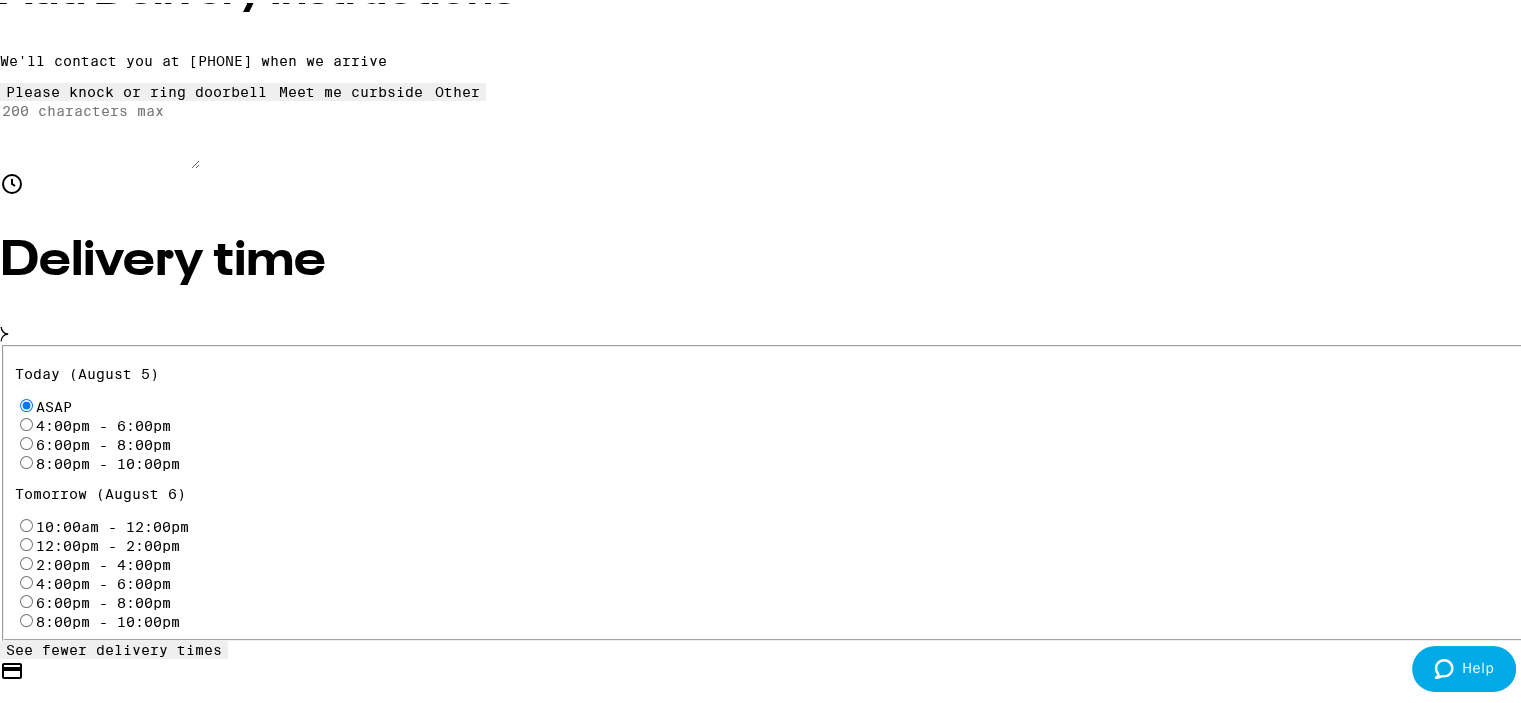 click on "6:00pm - 8:00pm" at bounding box center [26, 440] 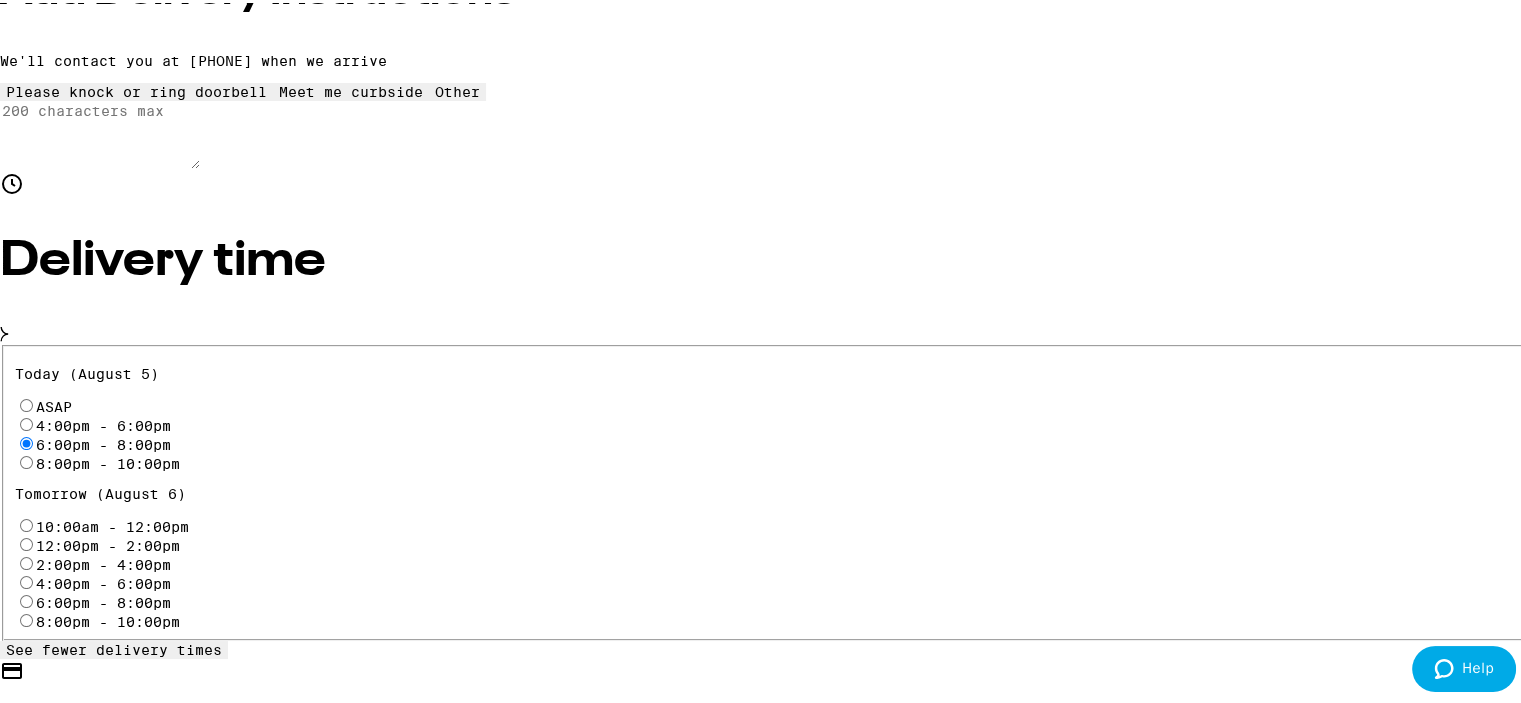 radio on "true" 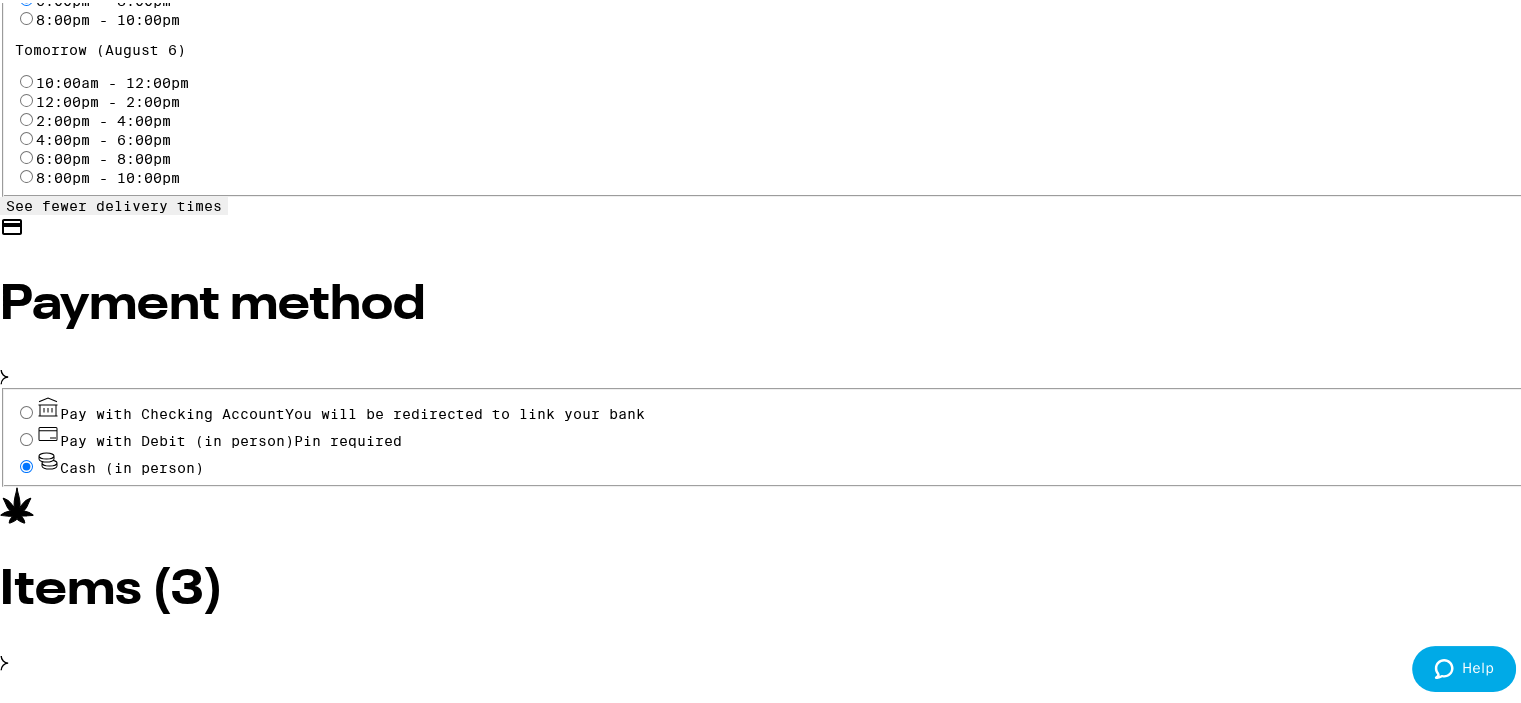 scroll, scrollTop: 985, scrollLeft: 0, axis: vertical 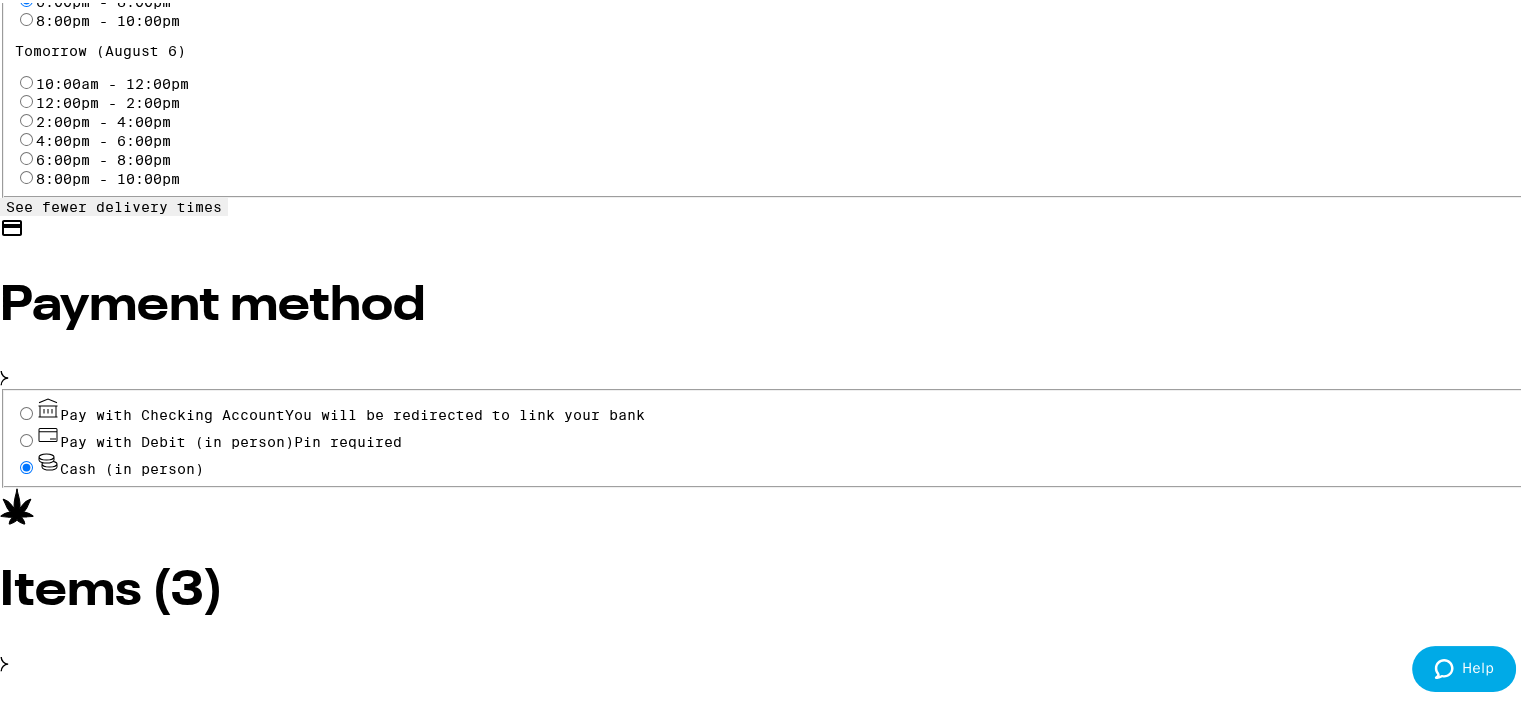 click on "**********" at bounding box center [768, 1714] 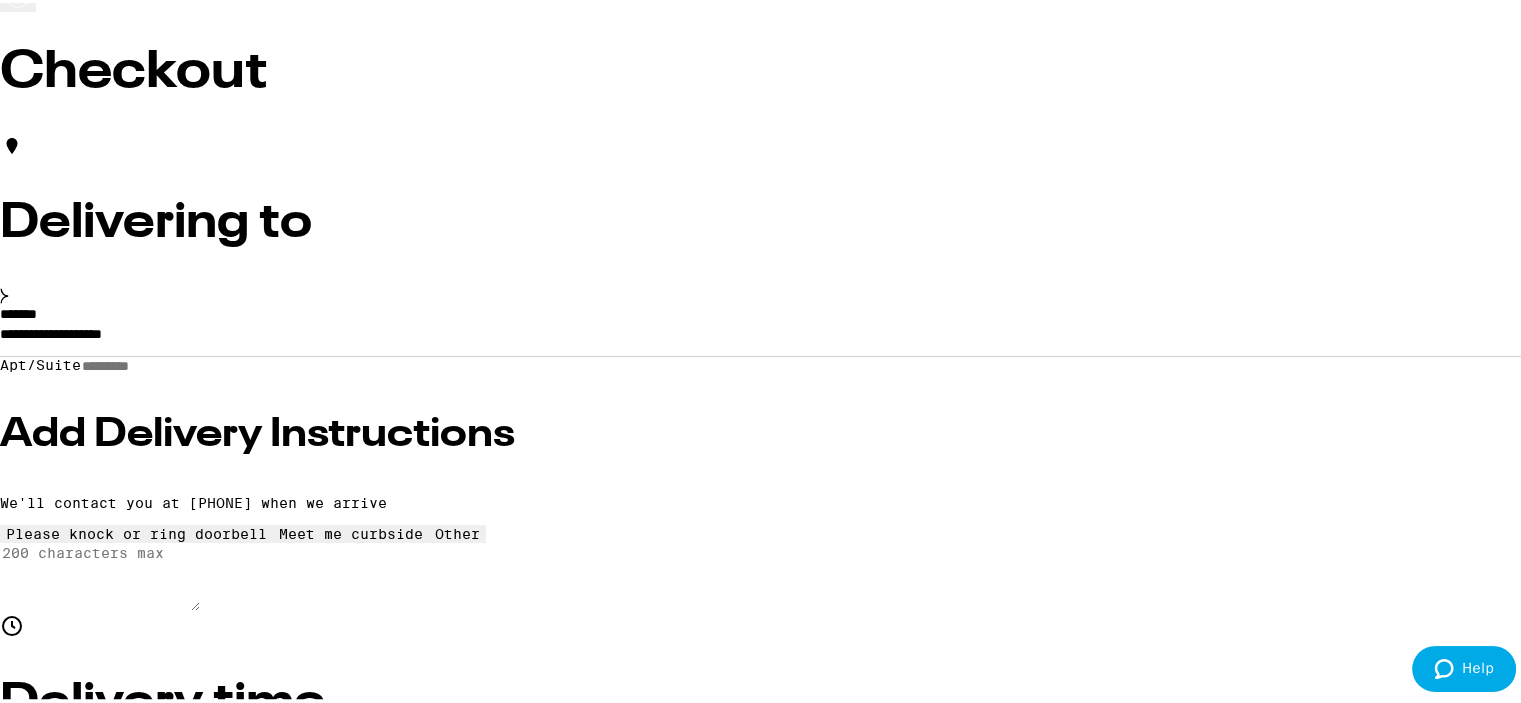 scroll, scrollTop: 0, scrollLeft: 0, axis: both 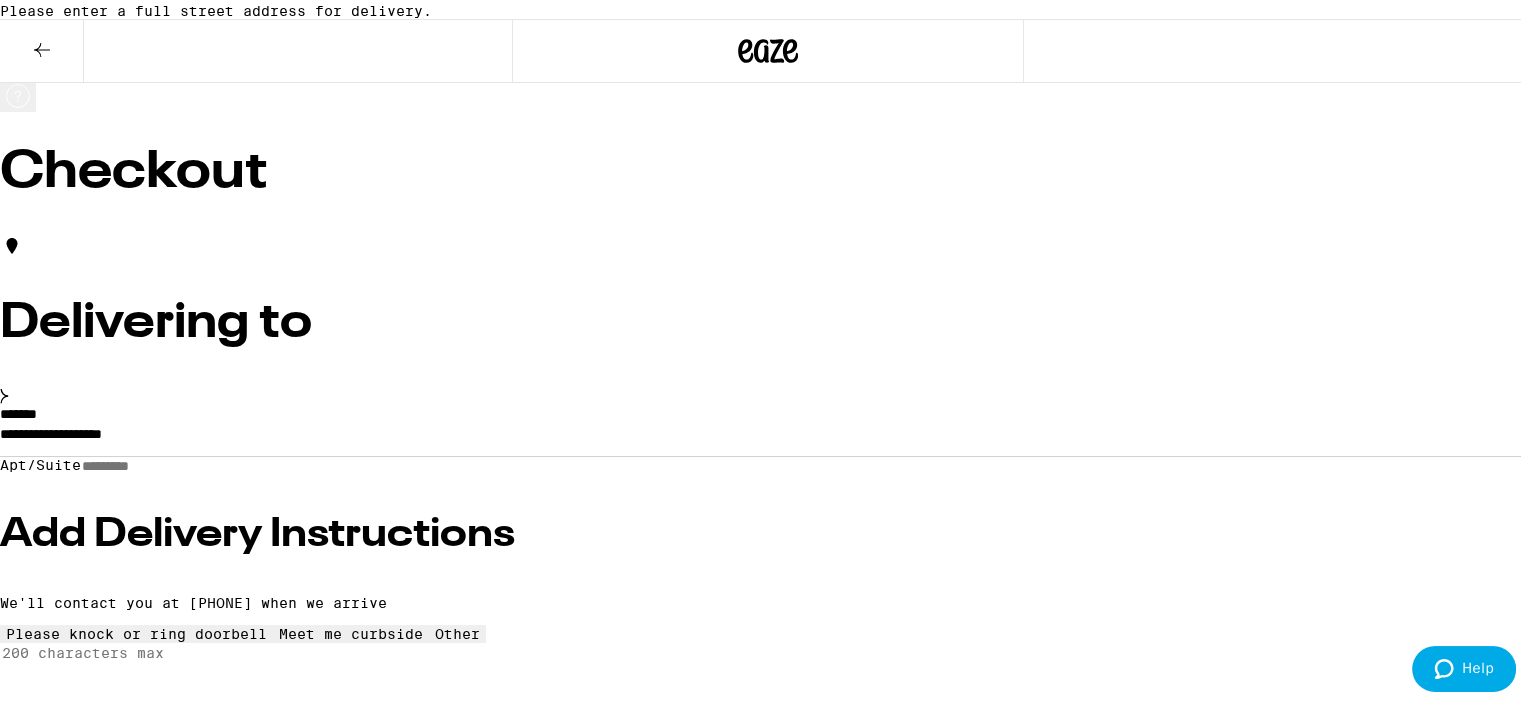 click on "**********" at bounding box center (768, 436) 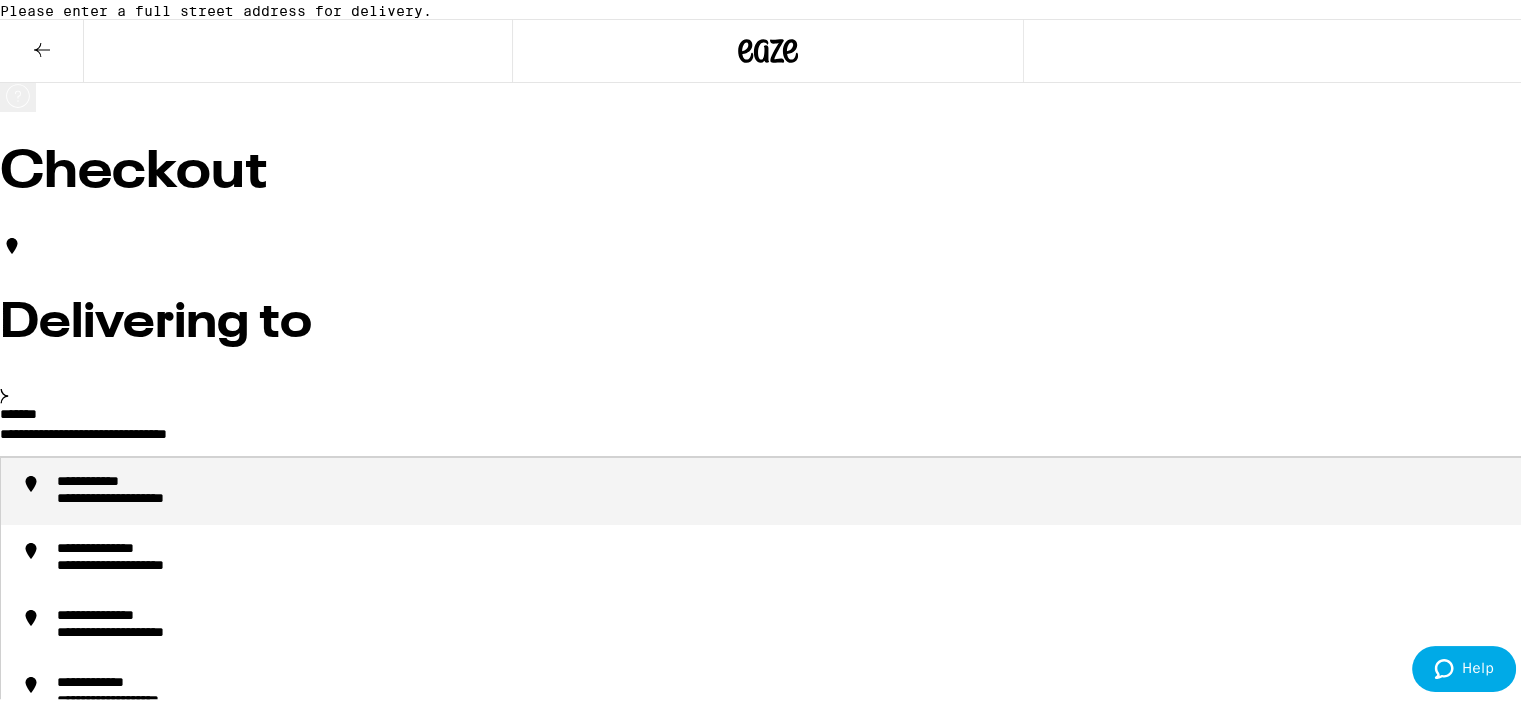 click on "**********" at bounding box center (111, 480) 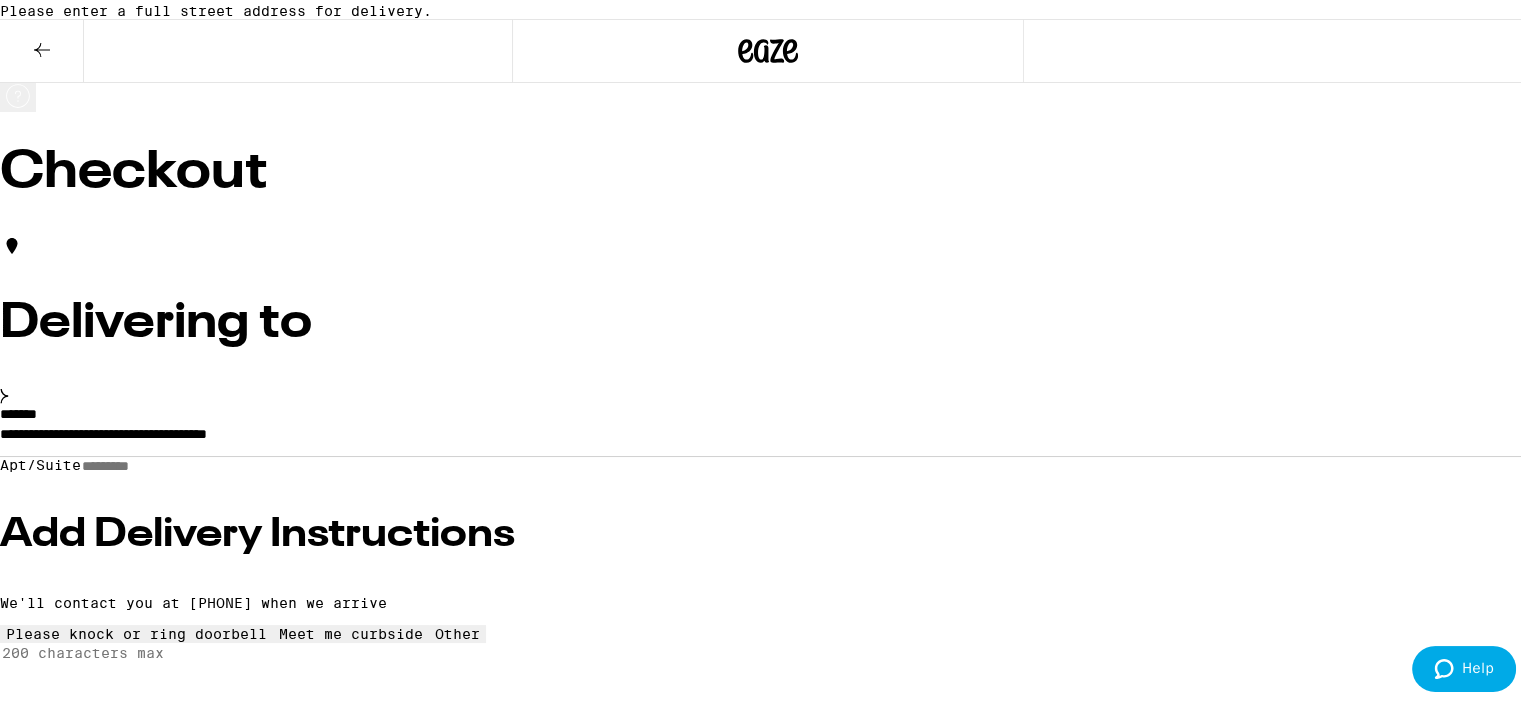 type on "**********" 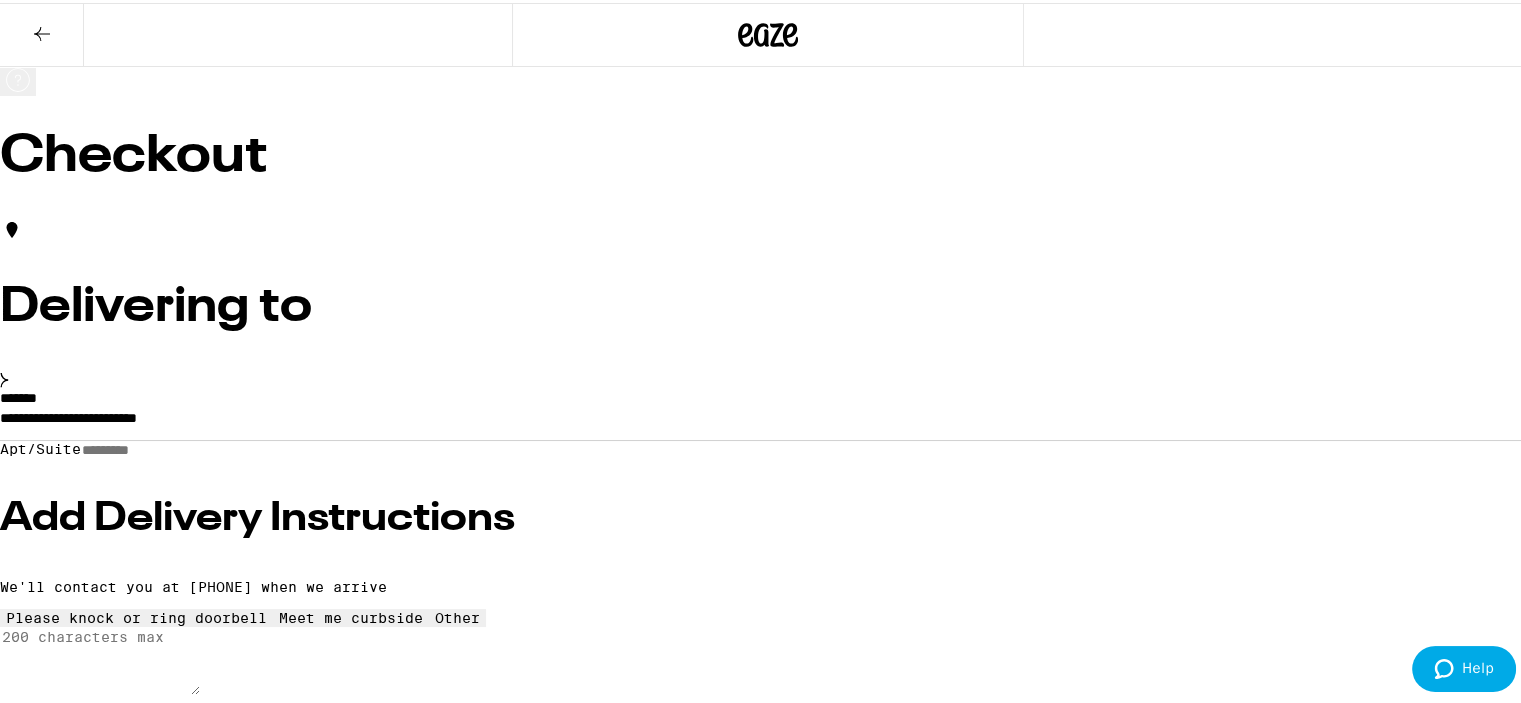 click on "Place Order" at bounding box center (55, 5230) 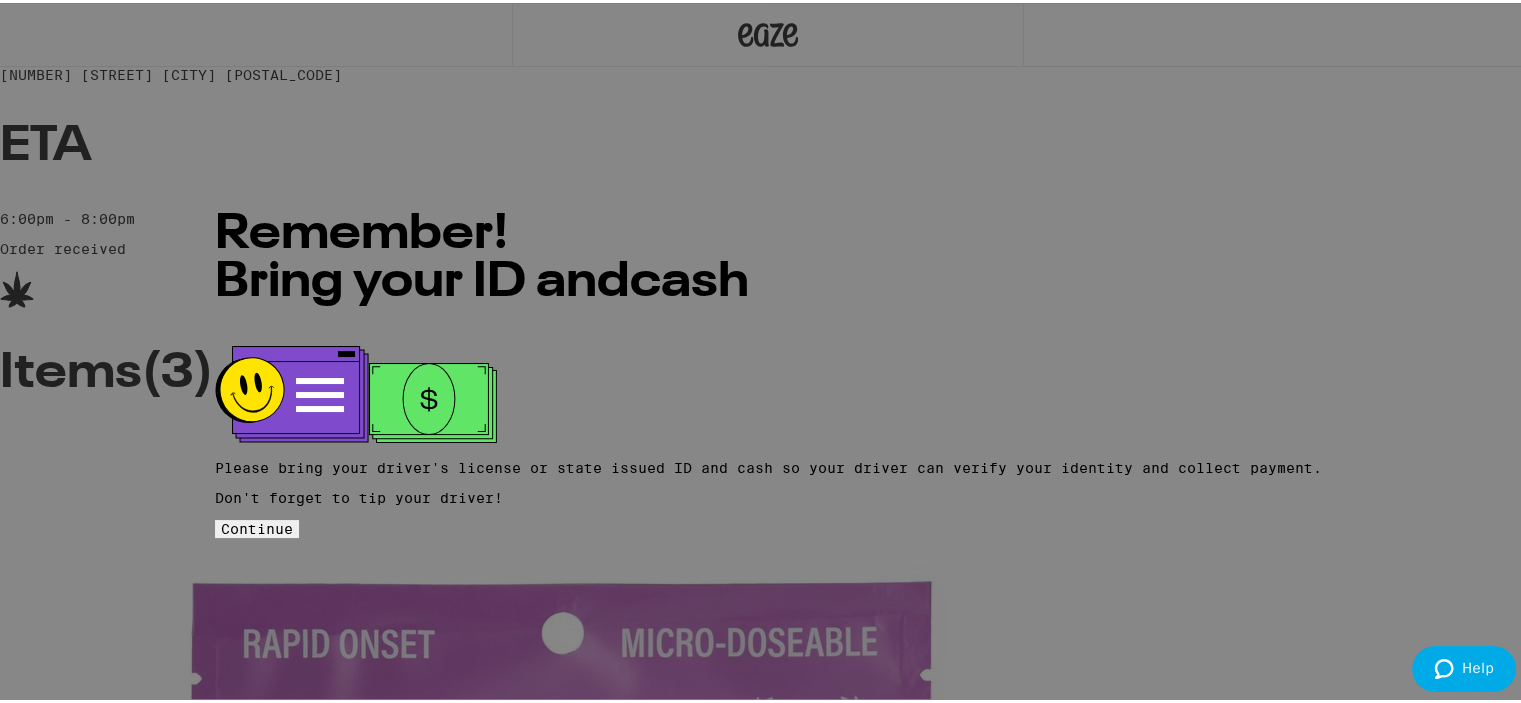 click on "Continue" at bounding box center (257, 526) 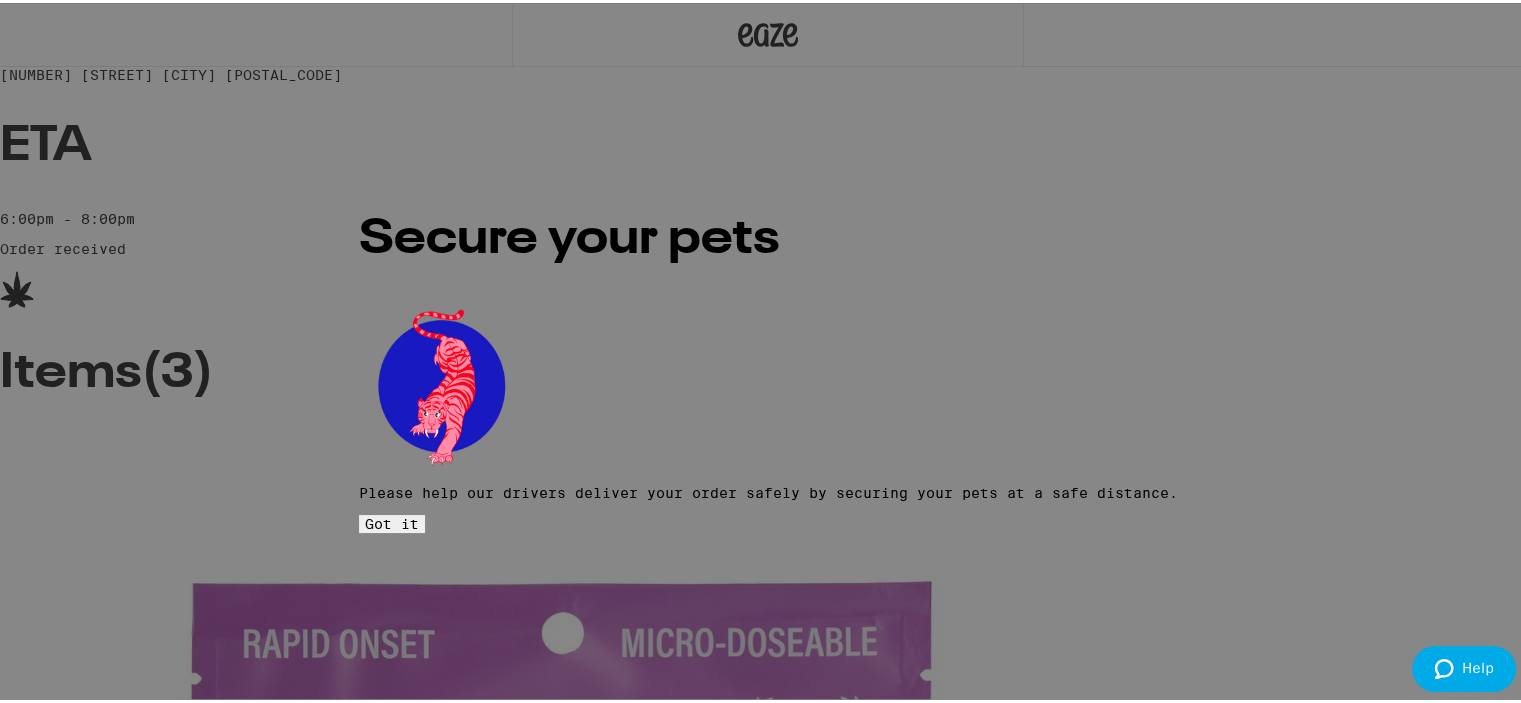 click on "Got it" at bounding box center (392, 521) 